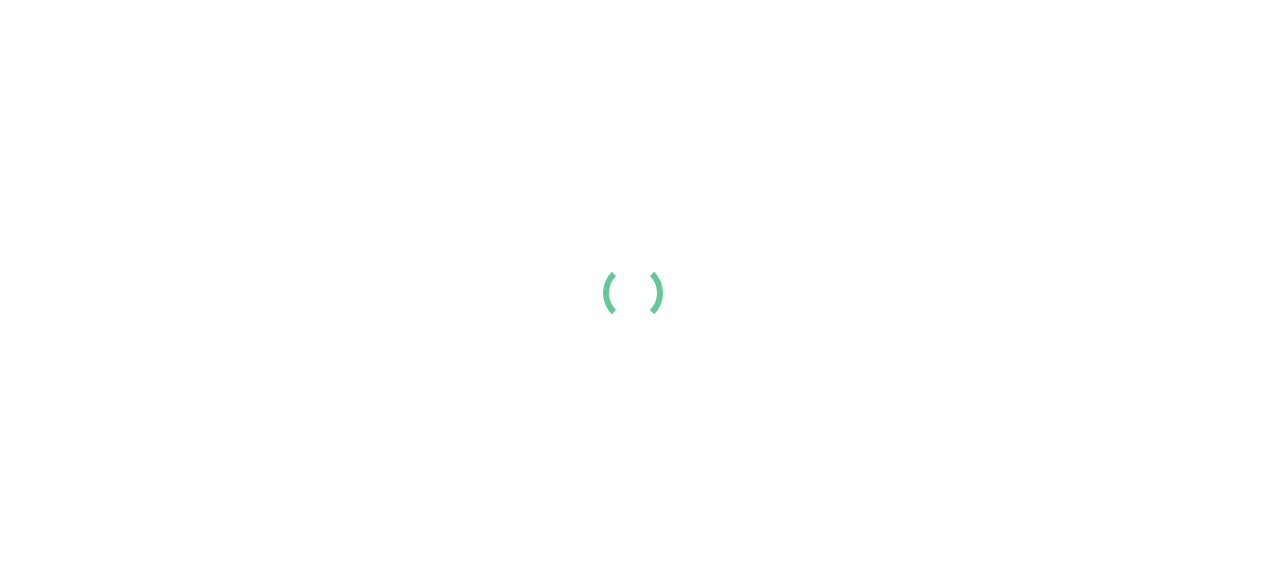 scroll, scrollTop: 0, scrollLeft: 0, axis: both 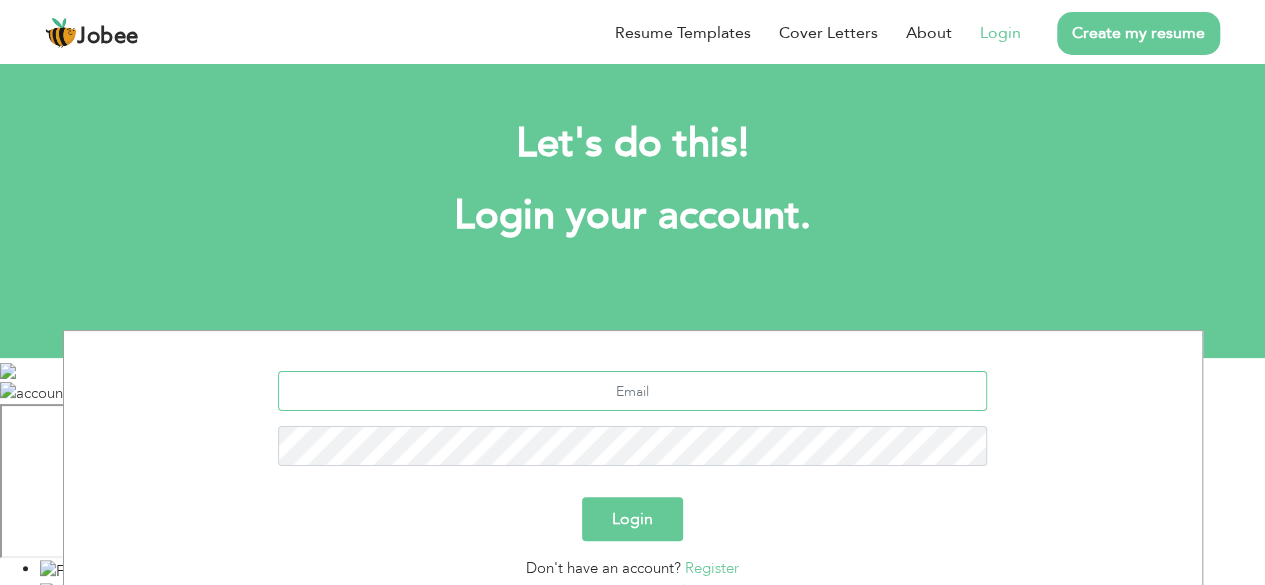 click at bounding box center [632, 391] 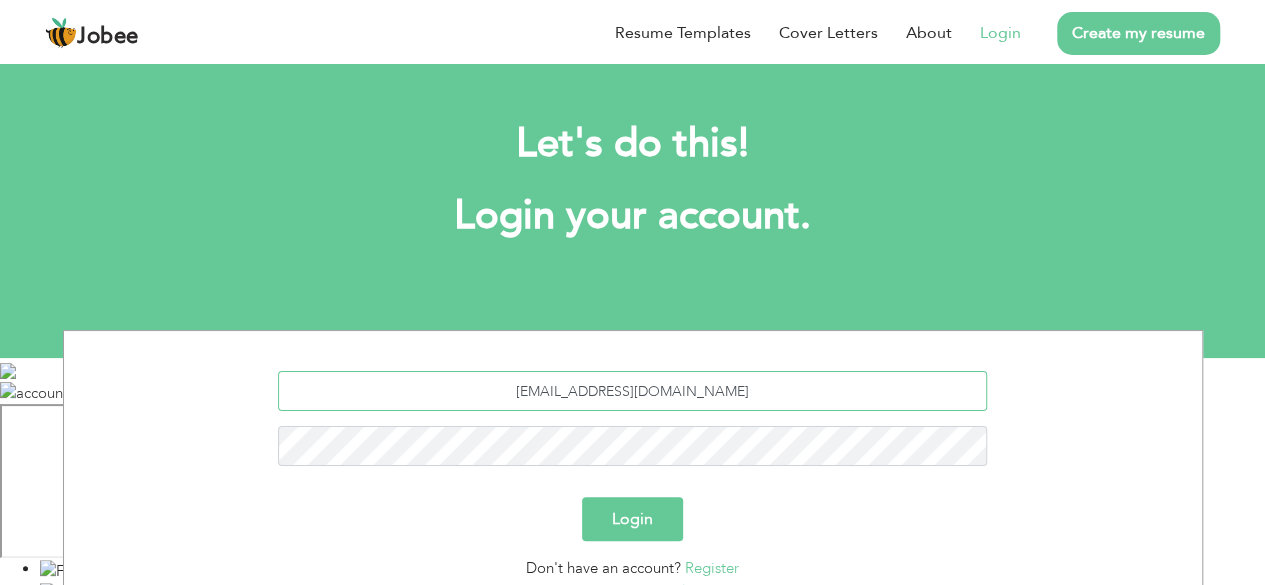 type on "[EMAIL_ADDRESS][DOMAIN_NAME]" 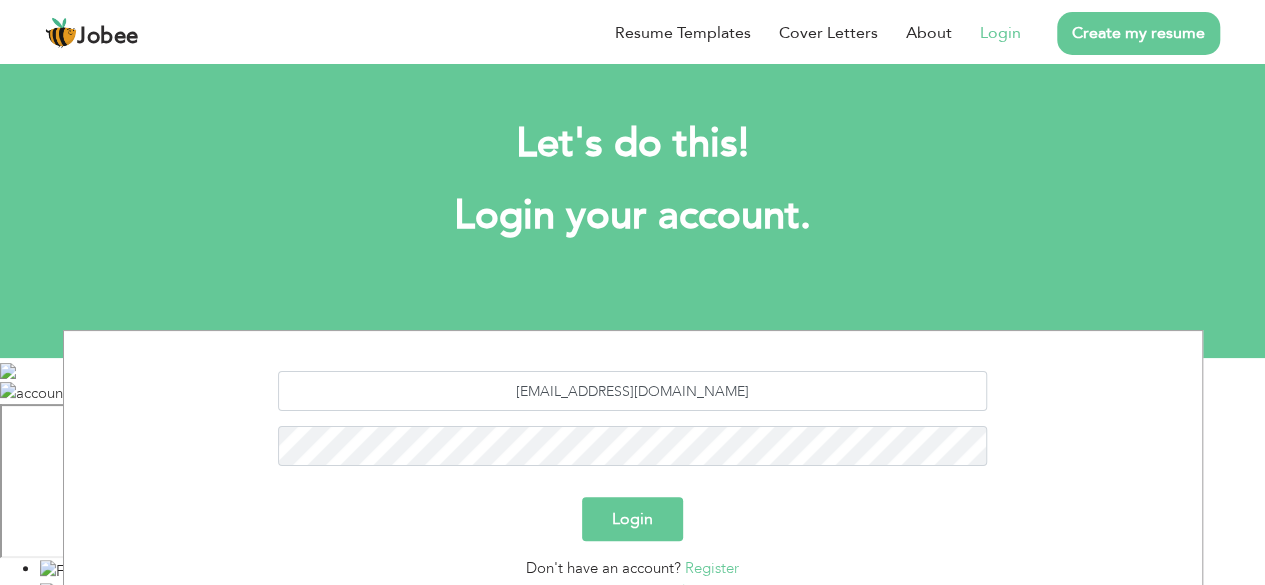 click on "Login" at bounding box center [632, 519] 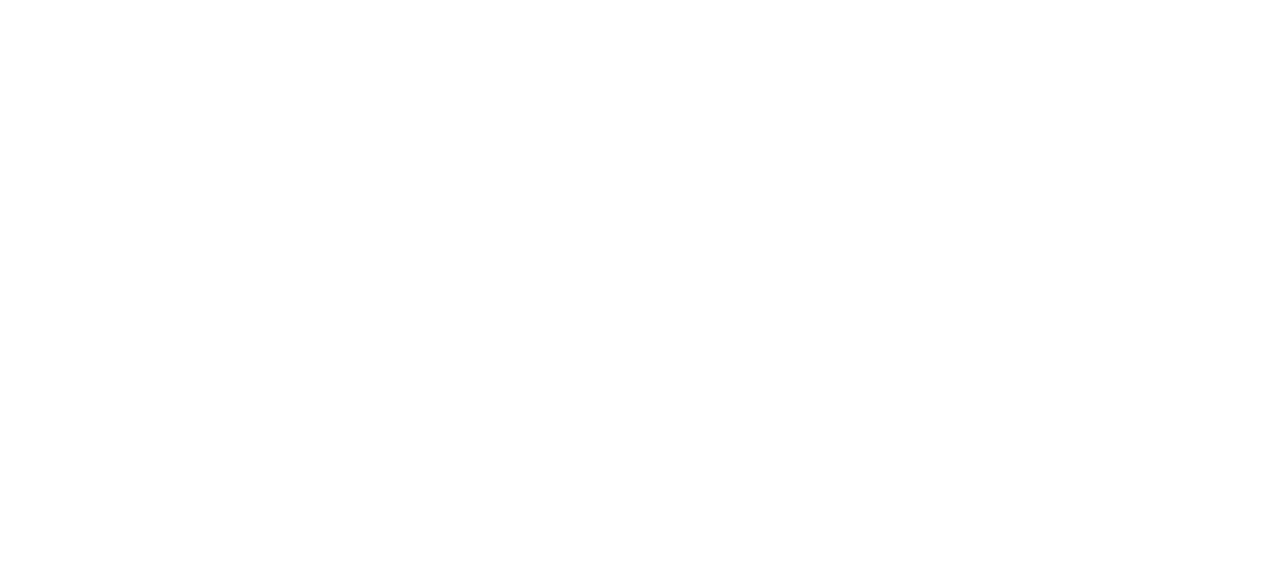 scroll, scrollTop: 0, scrollLeft: 0, axis: both 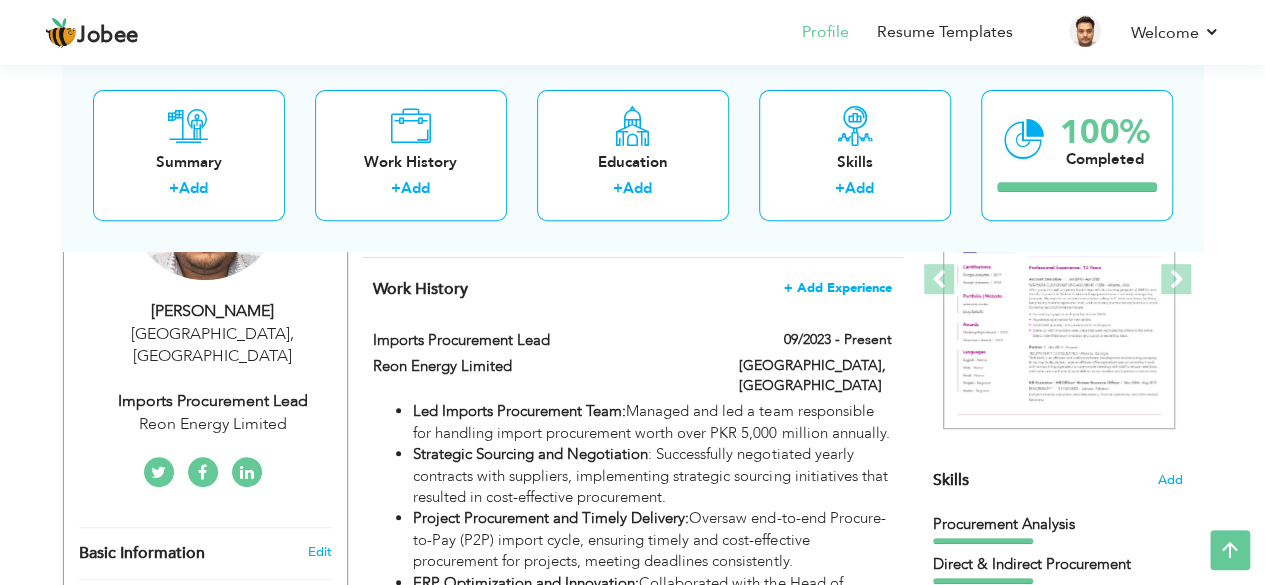 click on "+ Add Experience" at bounding box center [838, 288] 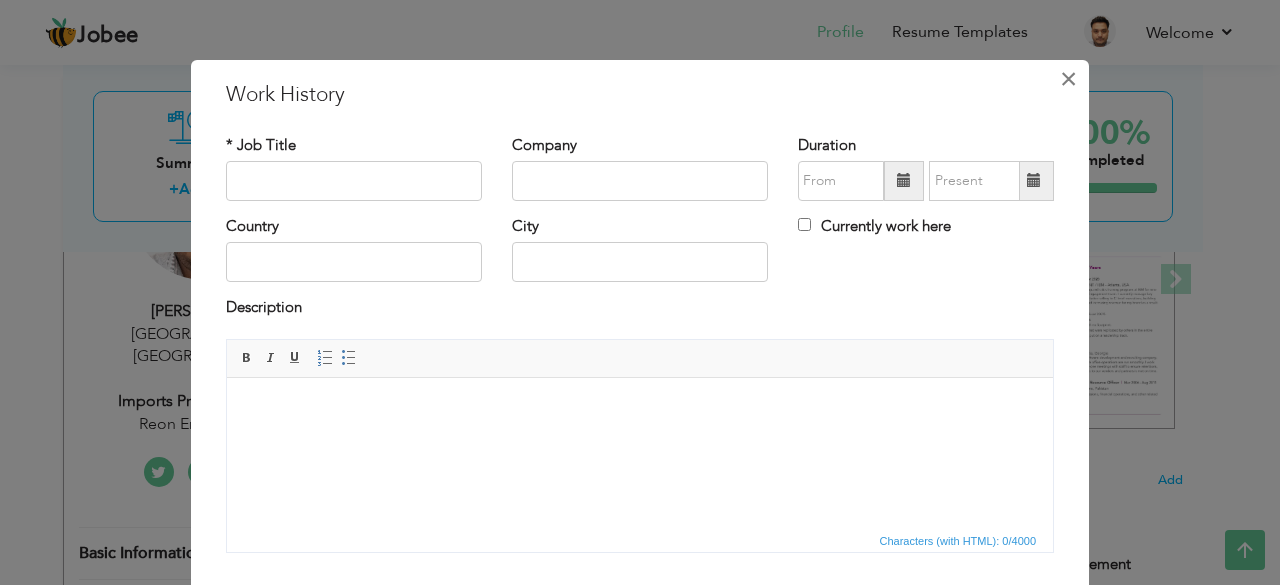 click on "×" at bounding box center (1068, 79) 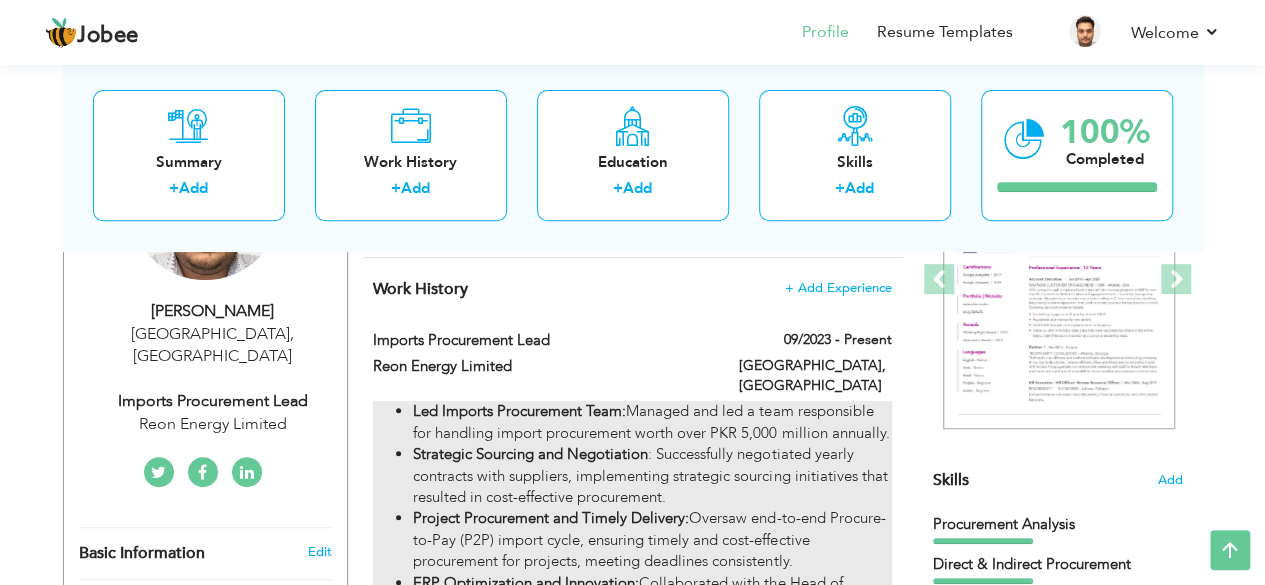 click on "Led Imports Procurement Team:  Managed and led a team responsible for handling import procurement worth over PKR 5,000 million annually." at bounding box center (652, 422) 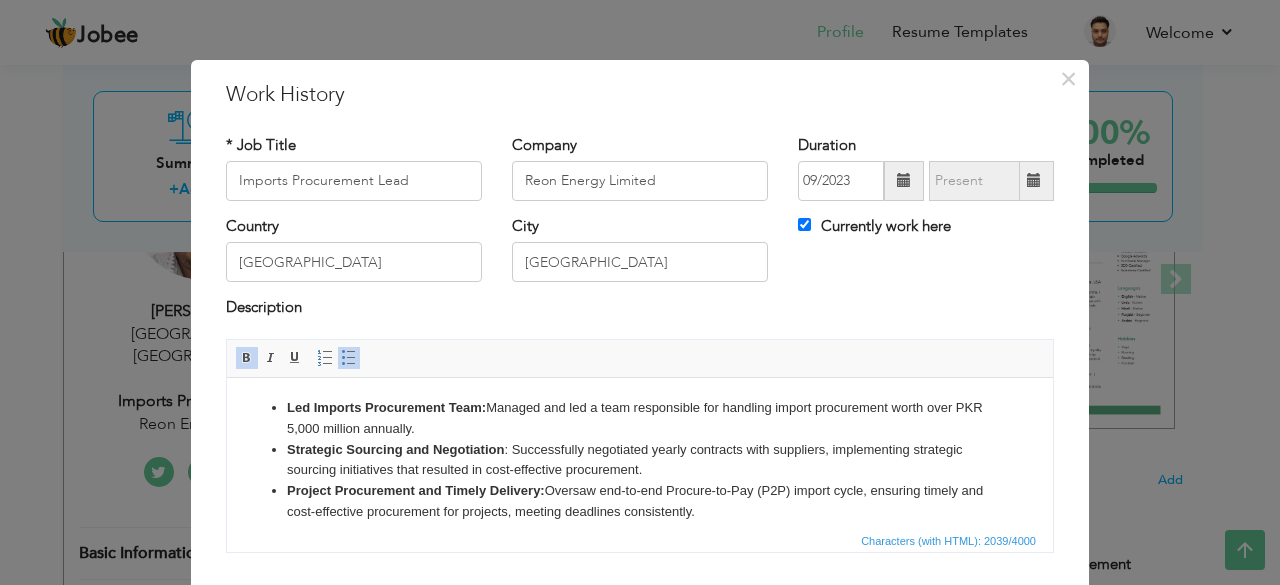 click on "Strategic Sourcing and Negotiation : Successfully negotiated yearly contracts with suppliers, implementing strategic sourcing initiatives that resulted in cost-effective procurement." at bounding box center (640, 460) 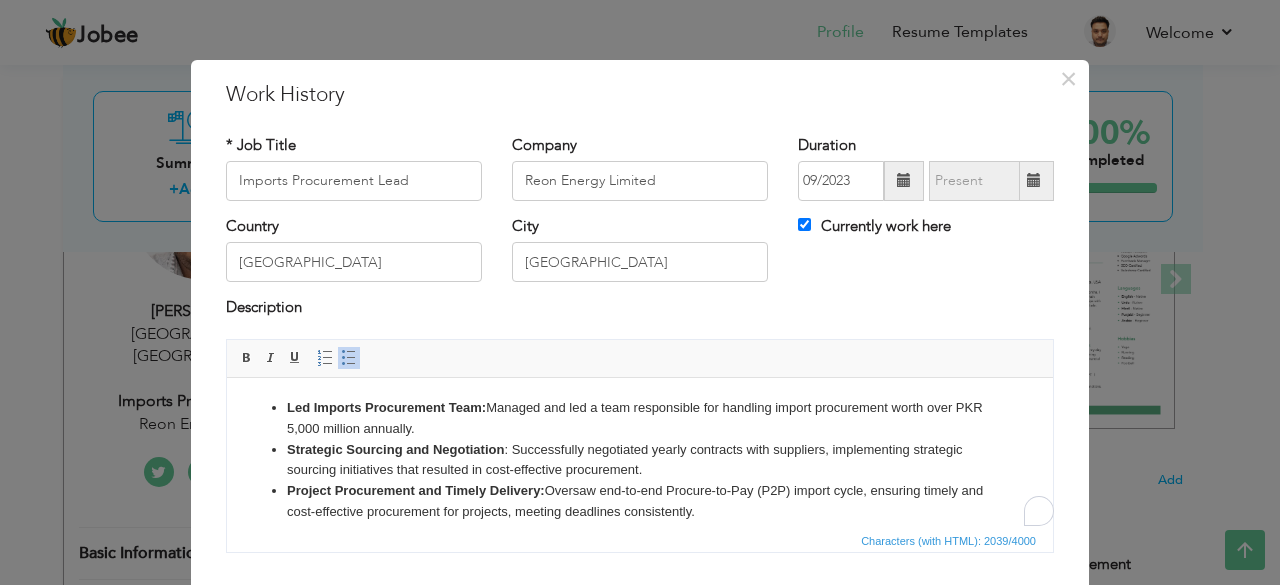 click on "Strategic Sourcing and Negotiation : Successfully negotiated yearly contracts with suppliers, implementing strategic sourcing initiatives that resulted in cost-effective procurement." at bounding box center [640, 460] 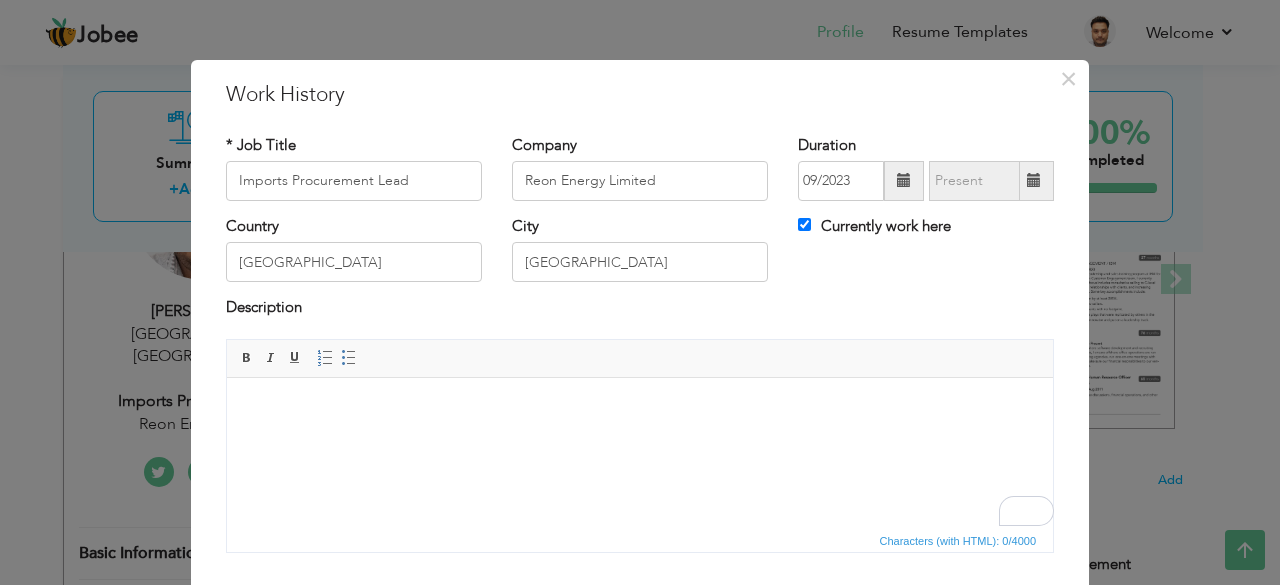 click at bounding box center [640, 407] 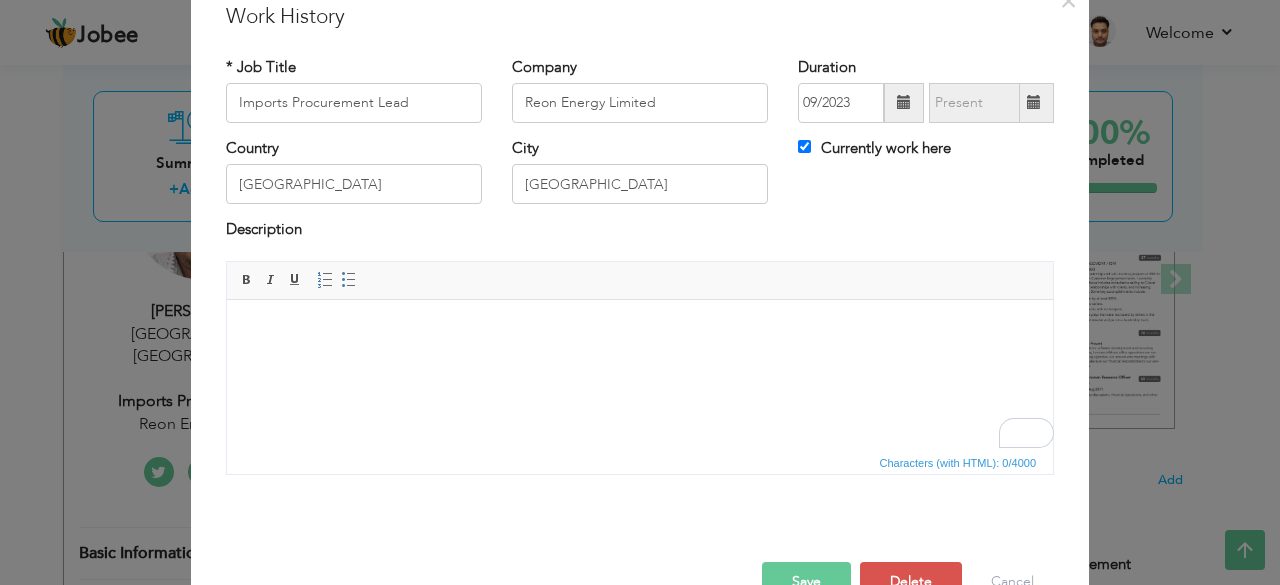 scroll, scrollTop: 128, scrollLeft: 0, axis: vertical 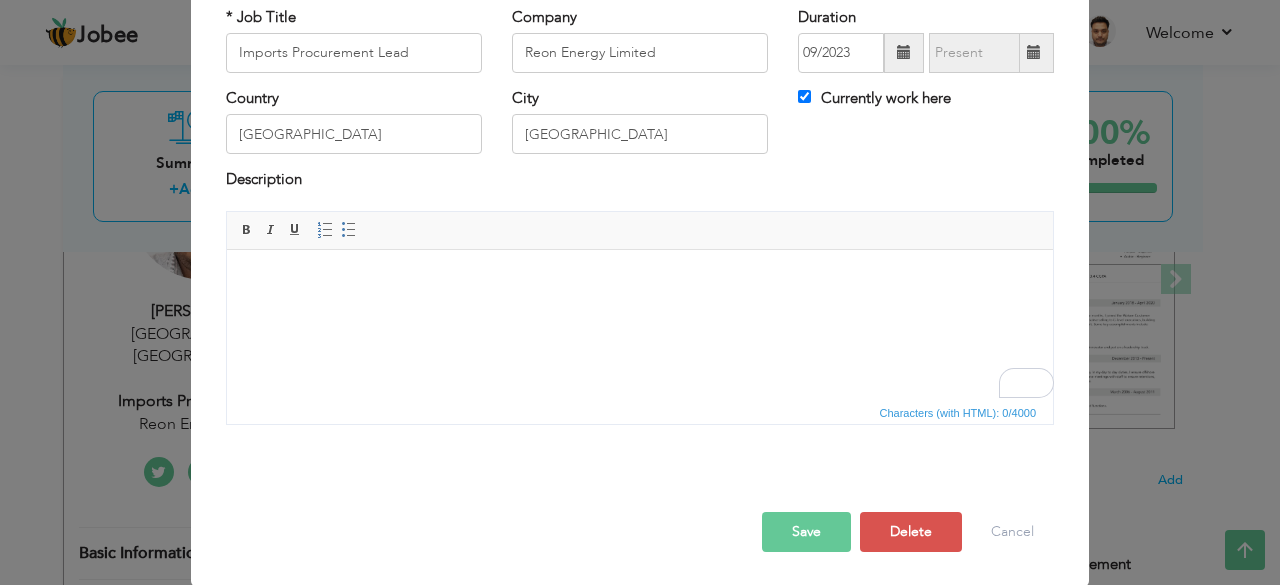 click at bounding box center [640, 279] 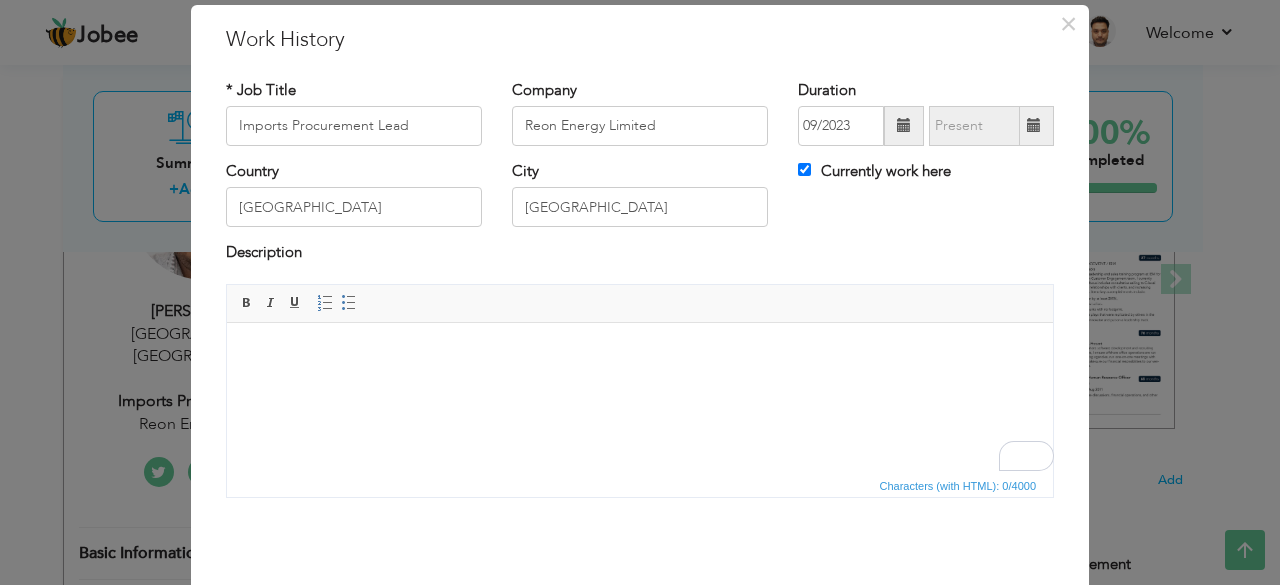 scroll, scrollTop: 0, scrollLeft: 0, axis: both 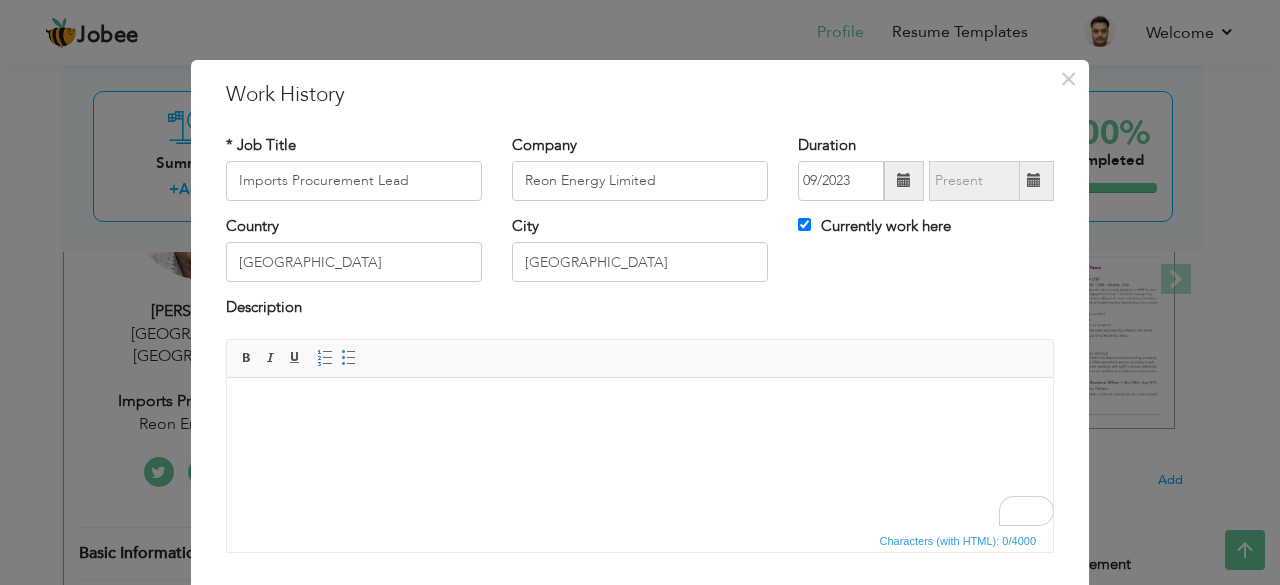 click at bounding box center (640, 407) 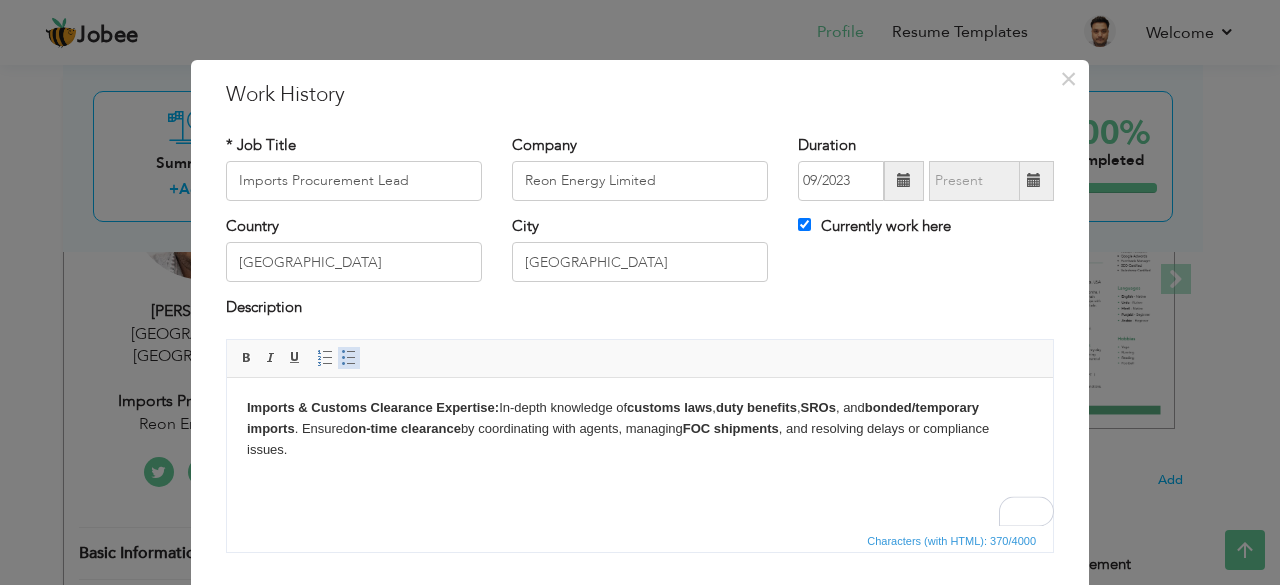 click at bounding box center [349, 358] 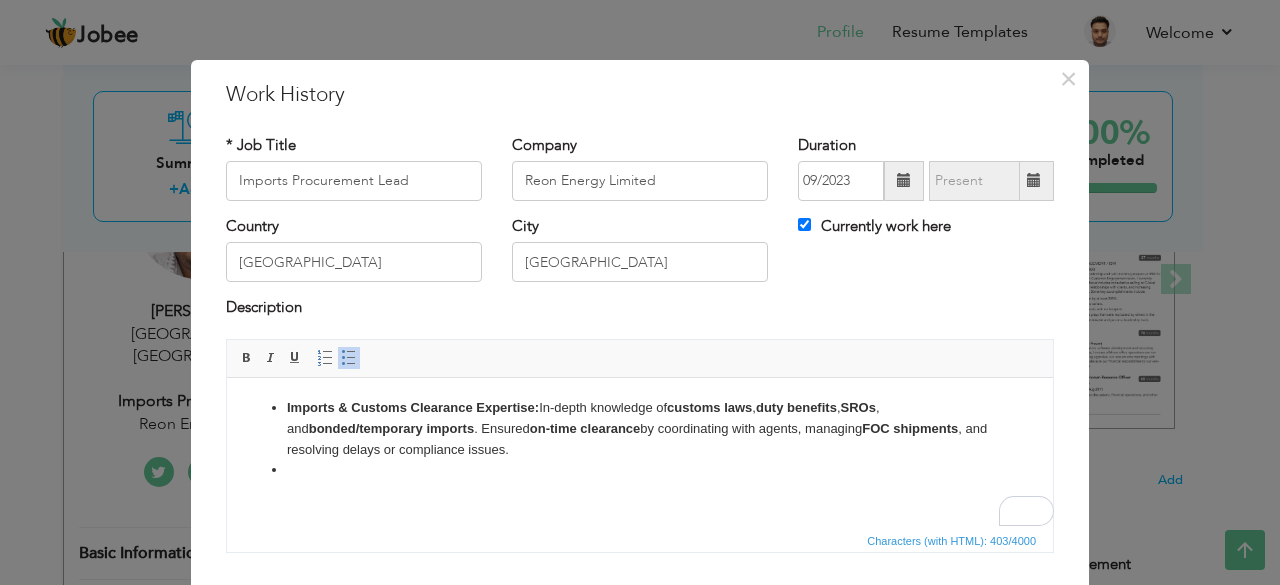 click at bounding box center [640, 469] 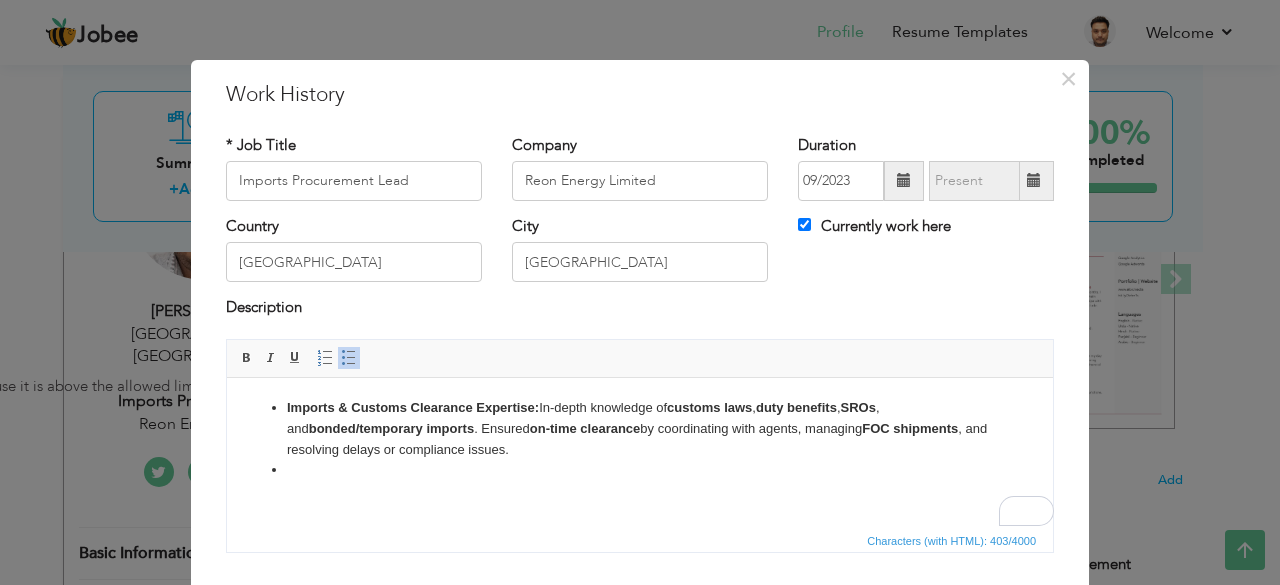 click on "Imports & Customs Clearance Expertise:  In-depth knowledge of  customs laws ,  duty benefits ,  SROs , and  bonded/temporary imports . Ensured  on-time clearance  by coordinating with agents, managing  FOC shipments , and resolving delays or compliance issues." at bounding box center (640, 438) 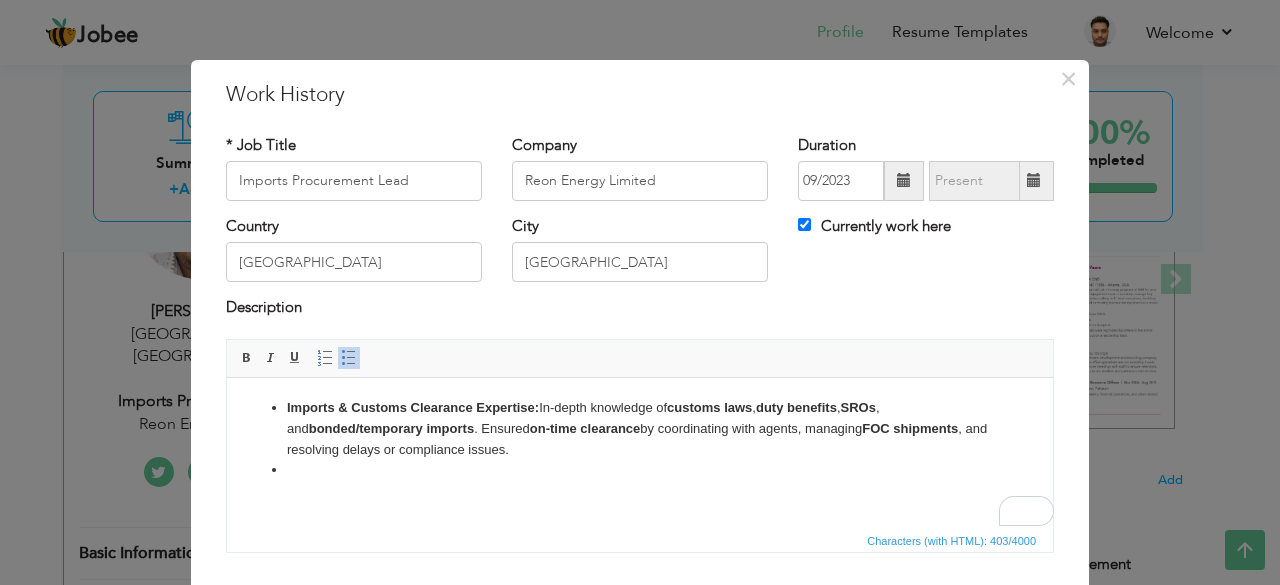click at bounding box center (640, 469) 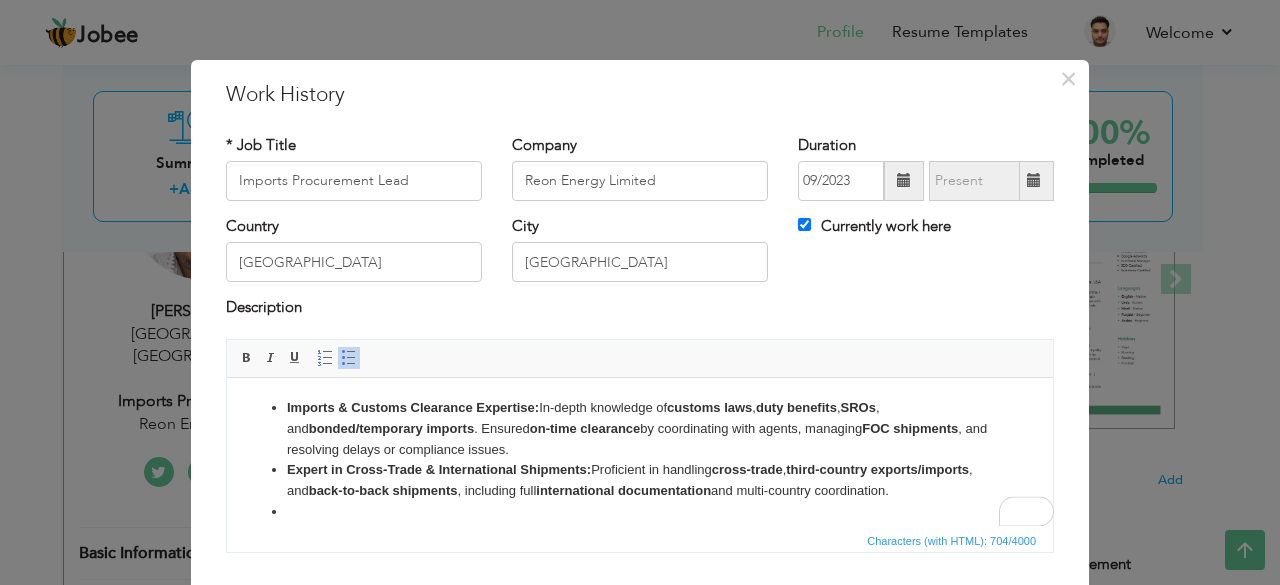 scroll, scrollTop: 12, scrollLeft: 0, axis: vertical 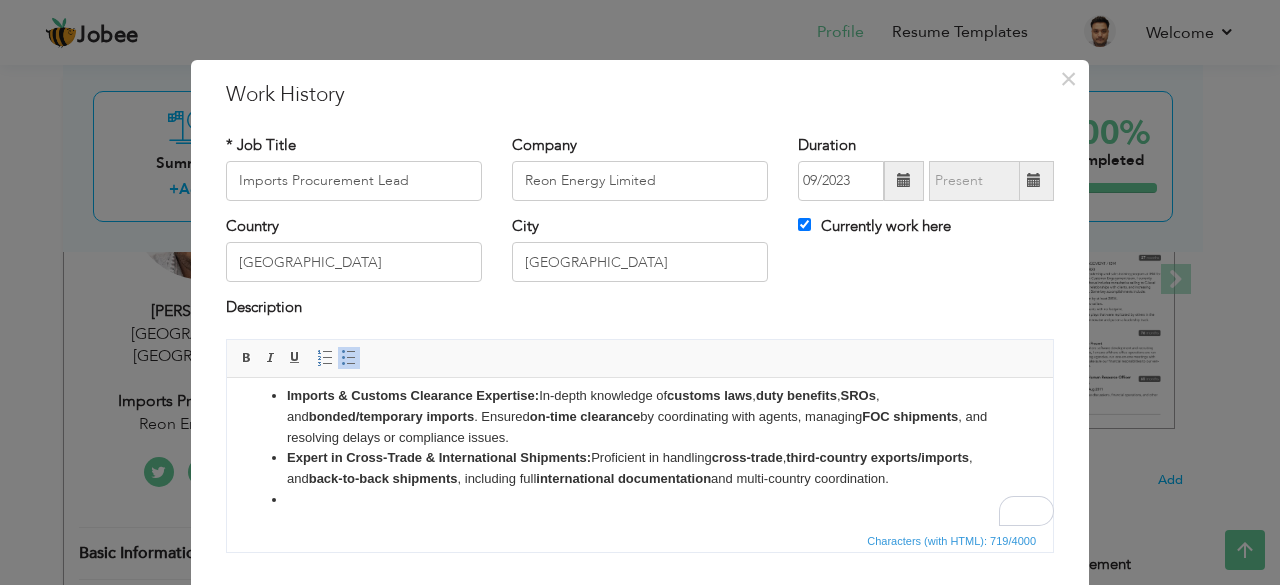 click at bounding box center (640, 499) 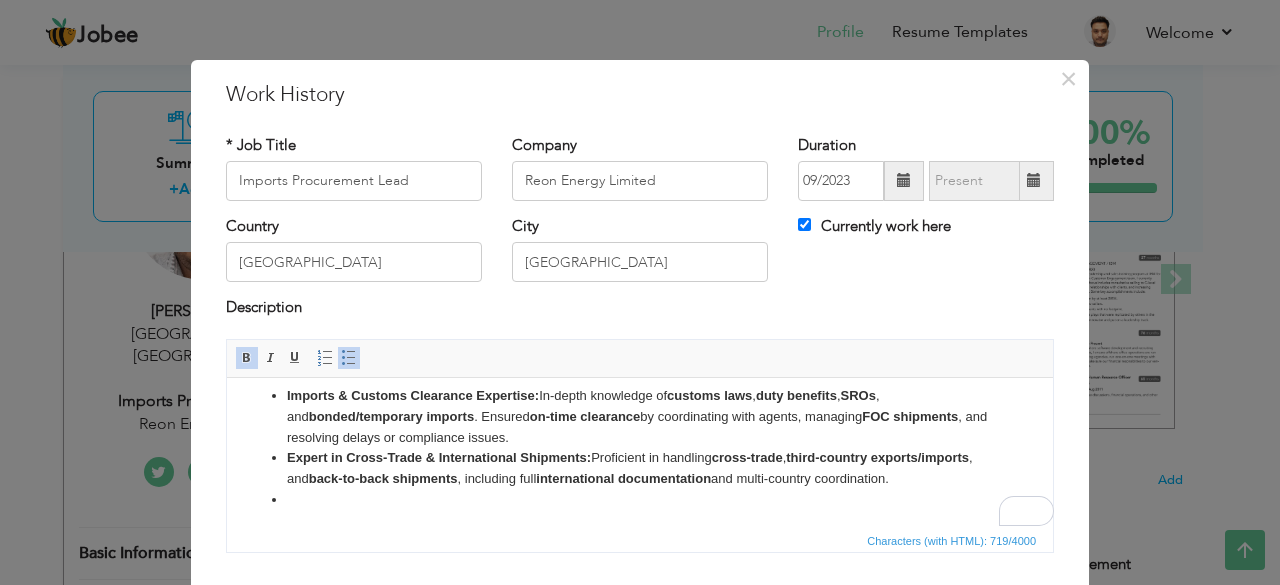 click on "Expert in Cross-Trade & International Shipments:  Proficient in handling  cross-trade ,  third-country exports/imports , and  back-to-back shipments , including full  international documentation  and multi-country coordination." at bounding box center [640, 468] 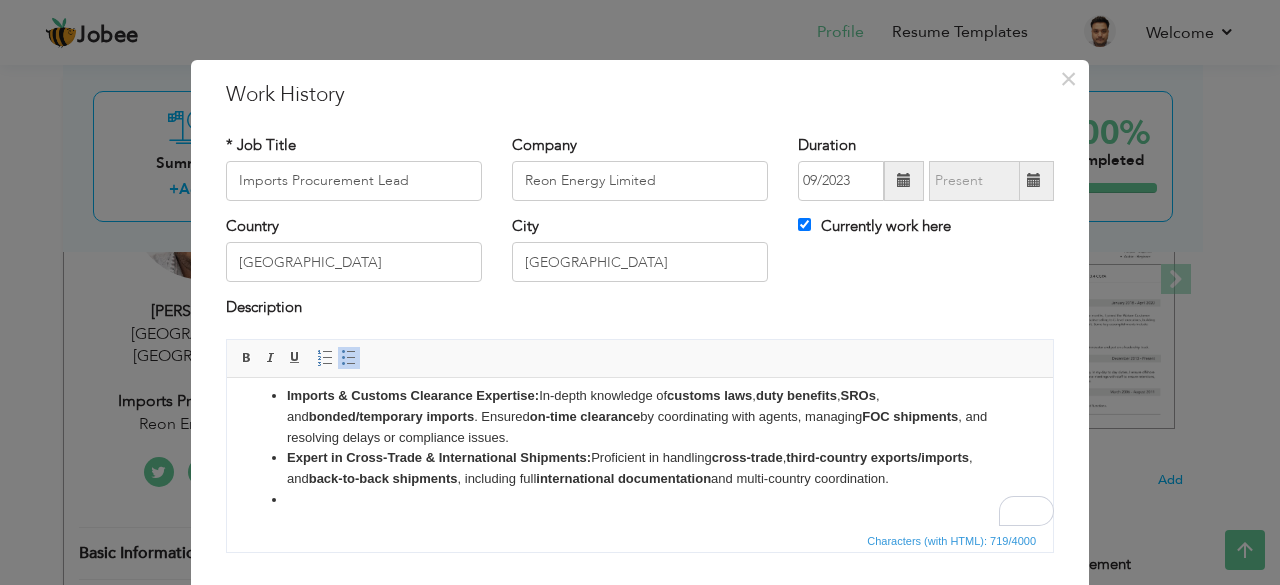 click at bounding box center [640, 499] 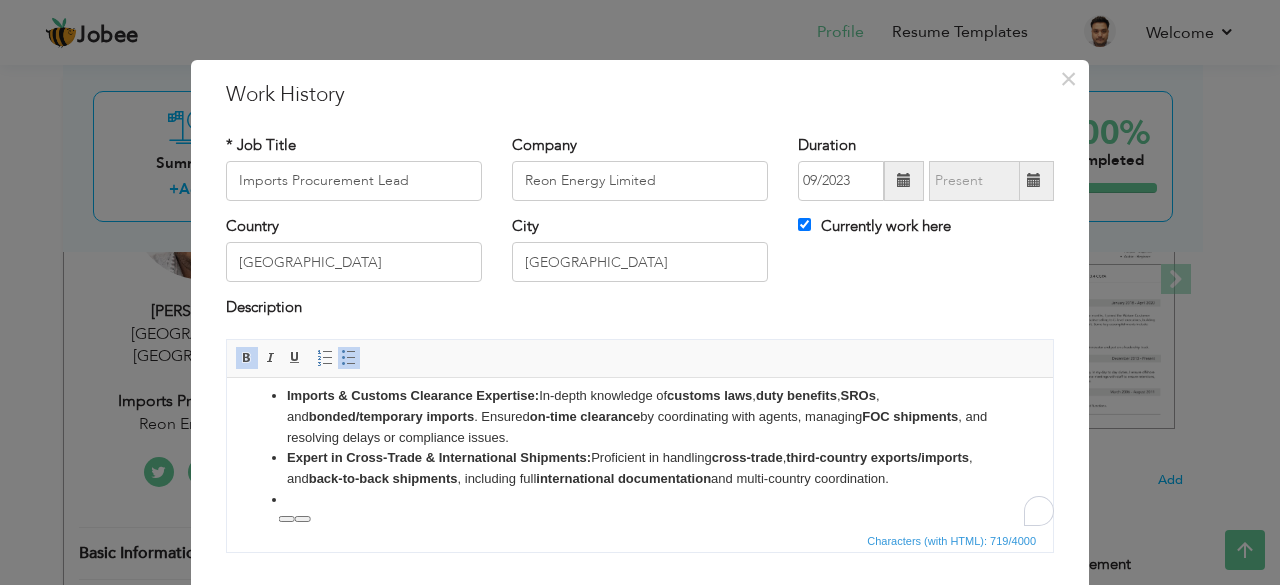 click at bounding box center (349, 358) 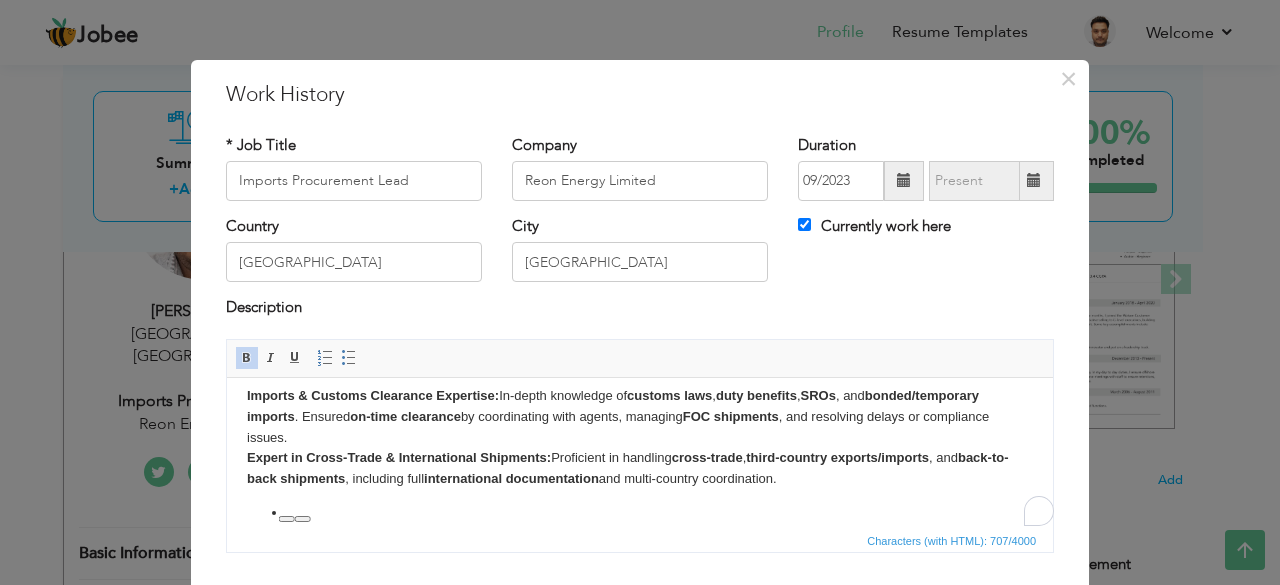 click on "Imports & Customs Clearance Expertise:  In-depth knowledge of  customs laws ,  duty benefits ,  SROs , and  bonded/temporary imports . Ensured  on-time clearance  by coordinating with agents, managing  FOC shipments , and resolving delays or compliance issues. Expert in Cross-Trade & International Shipments:  Proficient in handling  cross-trade ,  third-country exports/imports , and  back-to-back shipments , including full  international documentation  and multi-country coordination." at bounding box center [640, 454] 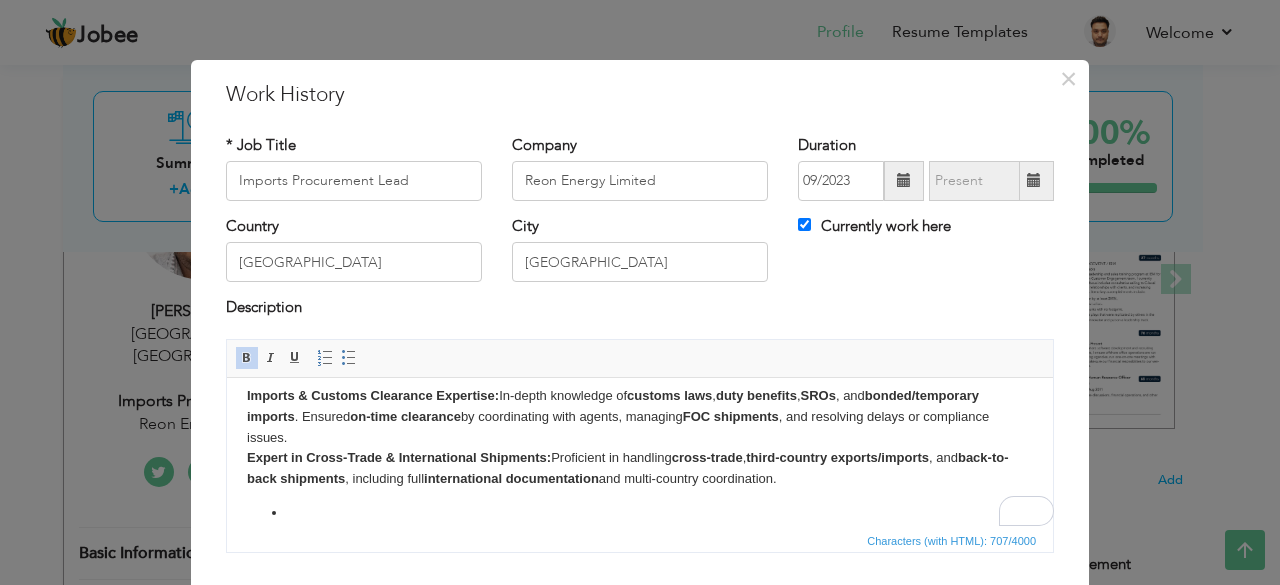 click on "Imports & Customs Clearance Expertise:  In-depth knowledge of  customs laws ,  duty benefits ,  SROs , and  bonded/temporary imports . Ensured  on-time clearance  by coordinating with agents, managing  FOC shipments , and resolving delays or compliance issues. Expert in Cross-Trade & International Shipments:  Proficient in handling  cross-trade ,  third-country exports/imports , and  back-to-back shipments , including full  international documentation  and multi-country coordination." at bounding box center [640, 454] 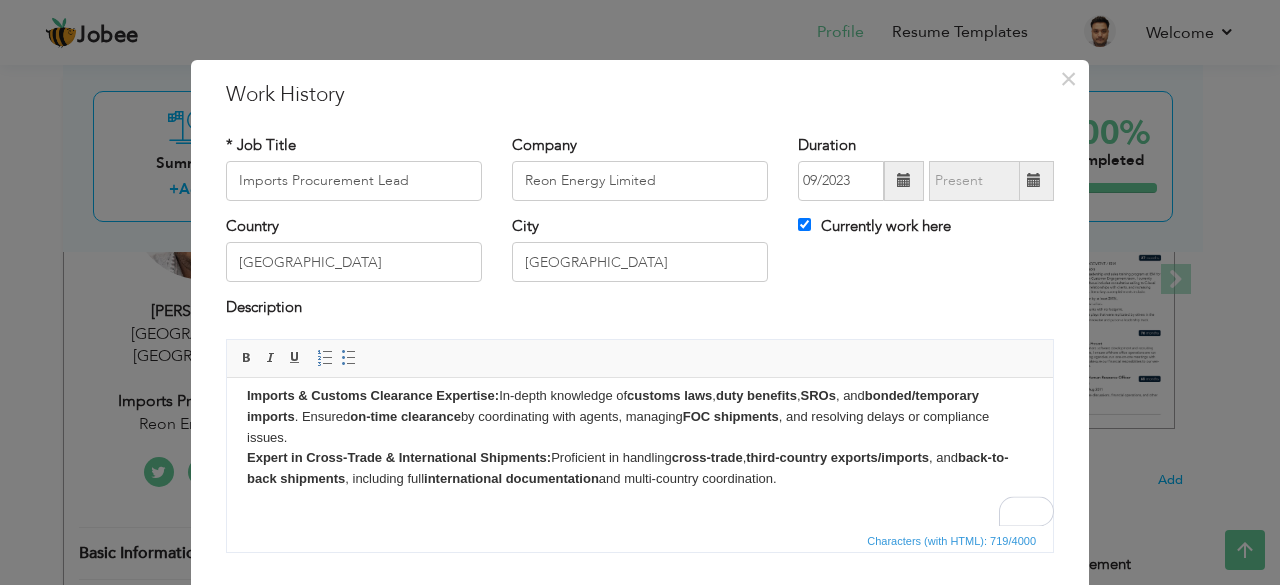 click on "Imports & Customs Clearance Expertise:  In-depth knowledge of  customs laws ,  duty benefits ,  SROs , and  bonded/temporary imports . Ensured  on-time clearance  by coordinating with agents, managing  FOC shipments , and resolving delays or compliance issues. Expert in Cross-Trade & International Shipments:  Proficient in handling  cross-trade ,  third-country exports/imports , and  back-to-back shipments , including full  international documentation  and multi-country coordination. ​​​​​​​" at bounding box center (640, 464) 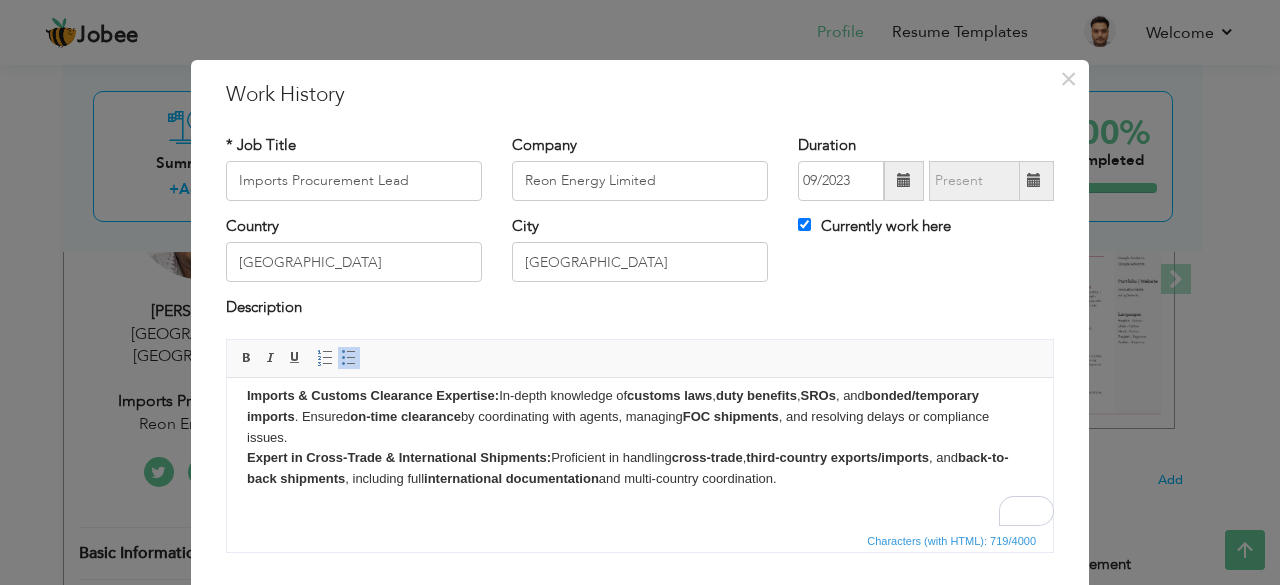click on "Imports & Customs Clearance Expertise:  In-depth knowledge of  customs laws ,  duty benefits ,  SROs , and  bonded/temporary imports . Ensured  on-time clearance  by coordinating with agents, managing  FOC shipments , and resolving delays or compliance issues. Expert in Cross-Trade & International Shipments:  Proficient in handling  cross-trade ,  third-country exports/imports , and  back-to-back shipments , including full  international documentation  and multi-country coordination. ​​​​​​​" at bounding box center [640, 464] 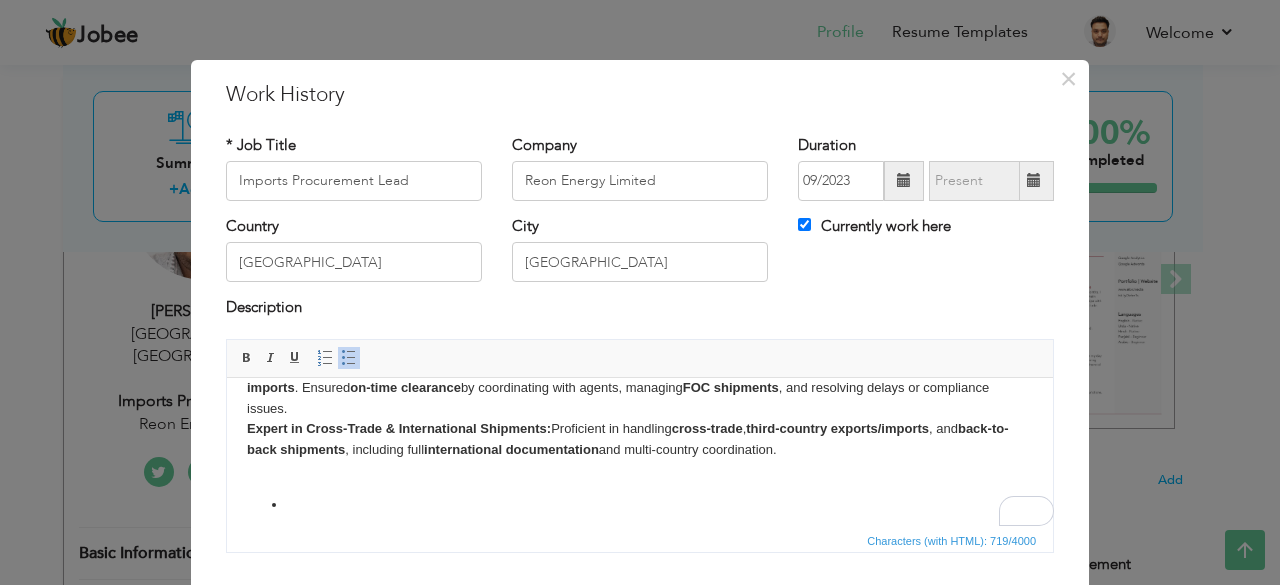 scroll, scrollTop: 48, scrollLeft: 0, axis: vertical 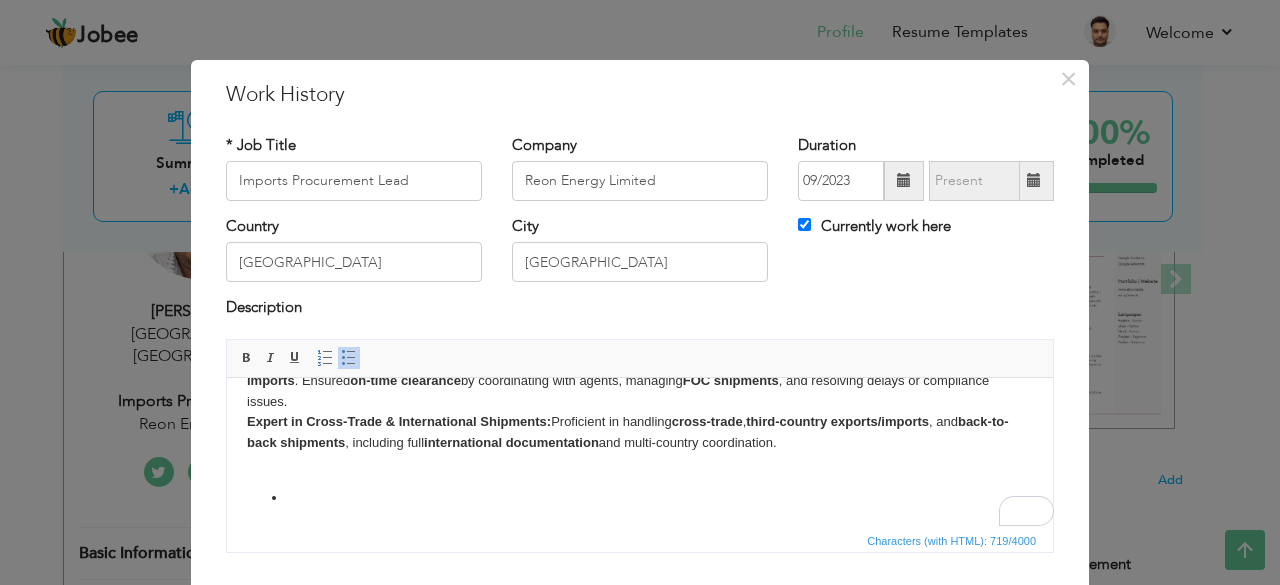 click on "Imports & Customs Clearance Expertise:  In-depth knowledge of  customs laws ,  duty benefits ,  SROs , and  bonded/temporary imports . Ensured  on-time clearance  by coordinating with agents, managing  FOC shipments , and resolving delays or compliance issues. Expert in Cross-Trade & International Shipments:  Proficient in handling  cross-trade ,  third-country exports/imports , and  back-to-back shipments , including full  international documentation  and multi-country coordination. ​​​​​​​" at bounding box center [640, 428] 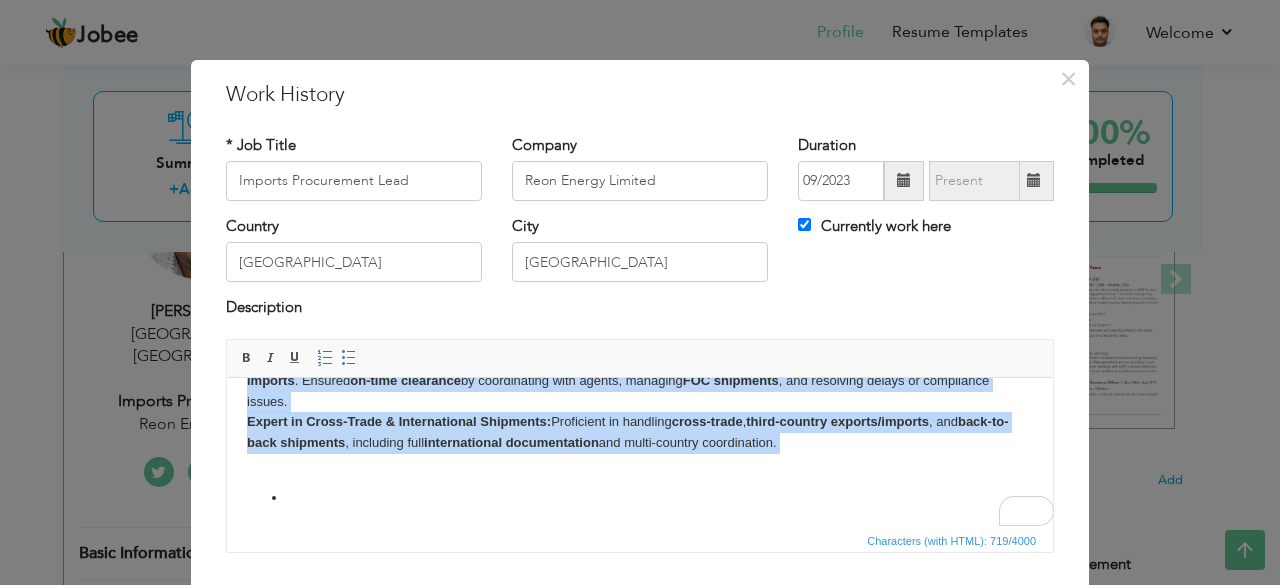 scroll, scrollTop: 0, scrollLeft: 0, axis: both 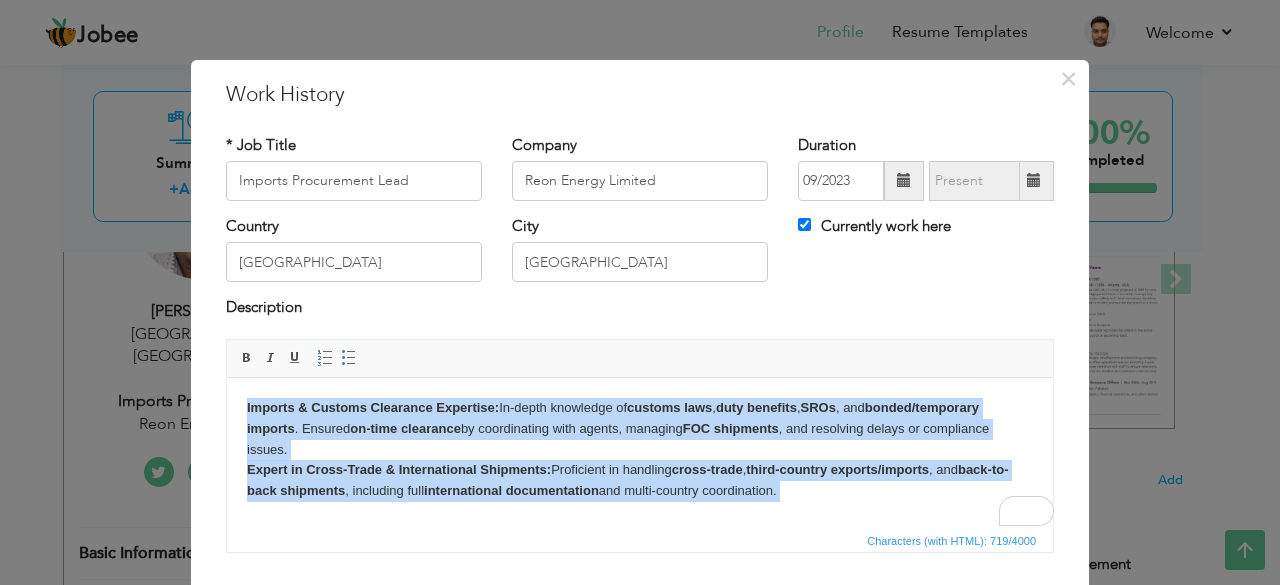 drag, startPoint x: 832, startPoint y: 451, endPoint x: 38, endPoint y: 354, distance: 799.90314 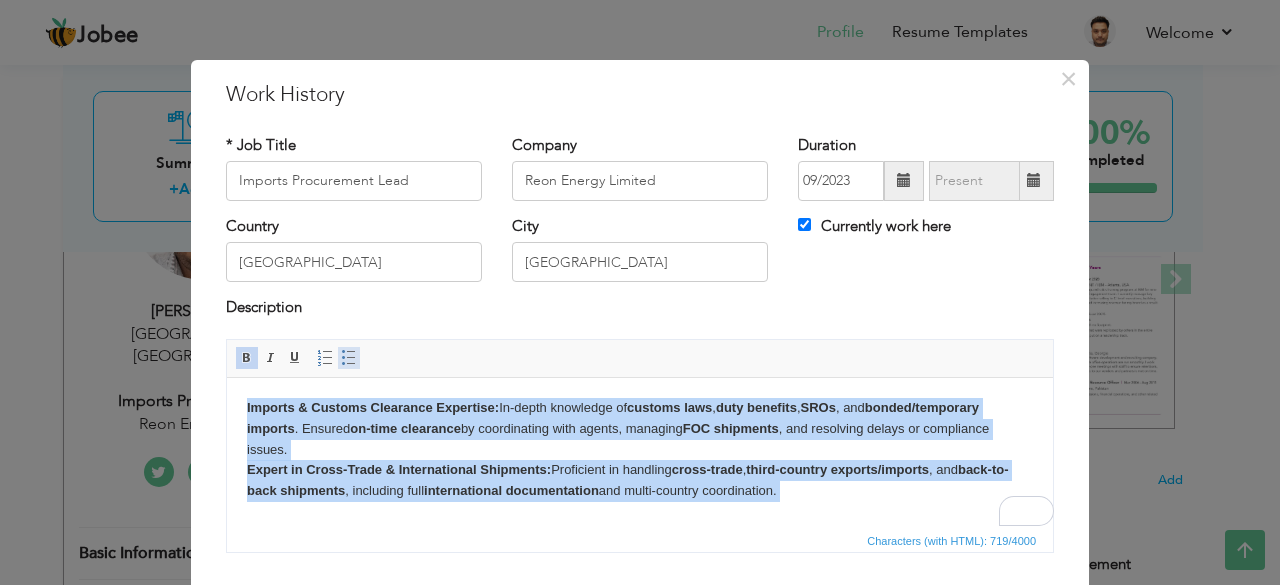 click at bounding box center [349, 358] 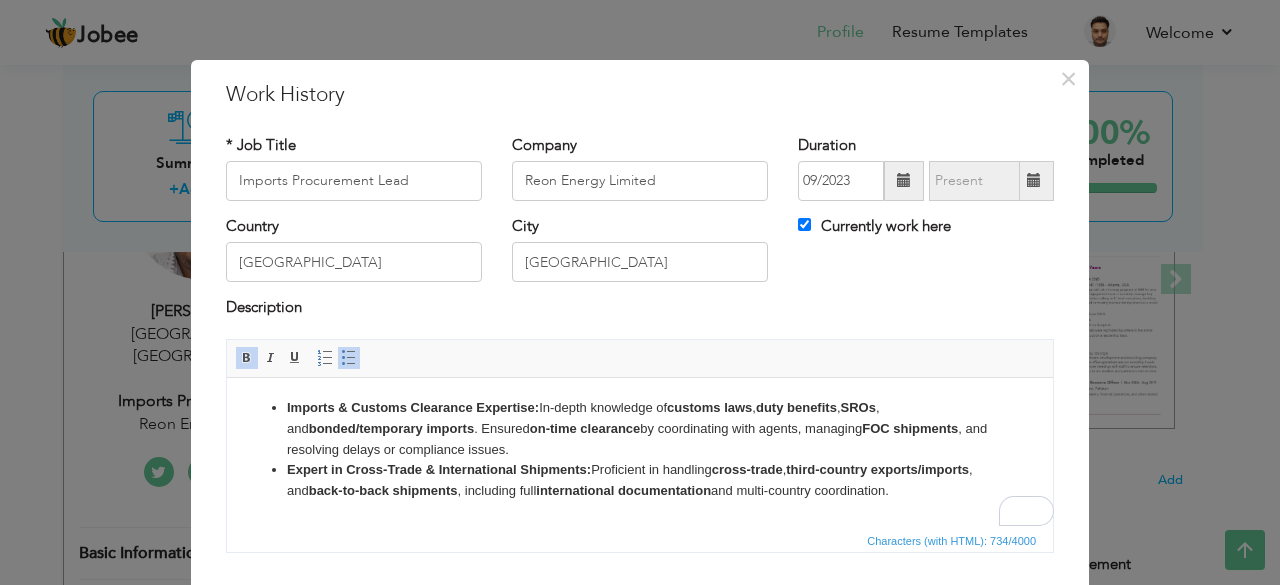scroll, scrollTop: 82, scrollLeft: 0, axis: vertical 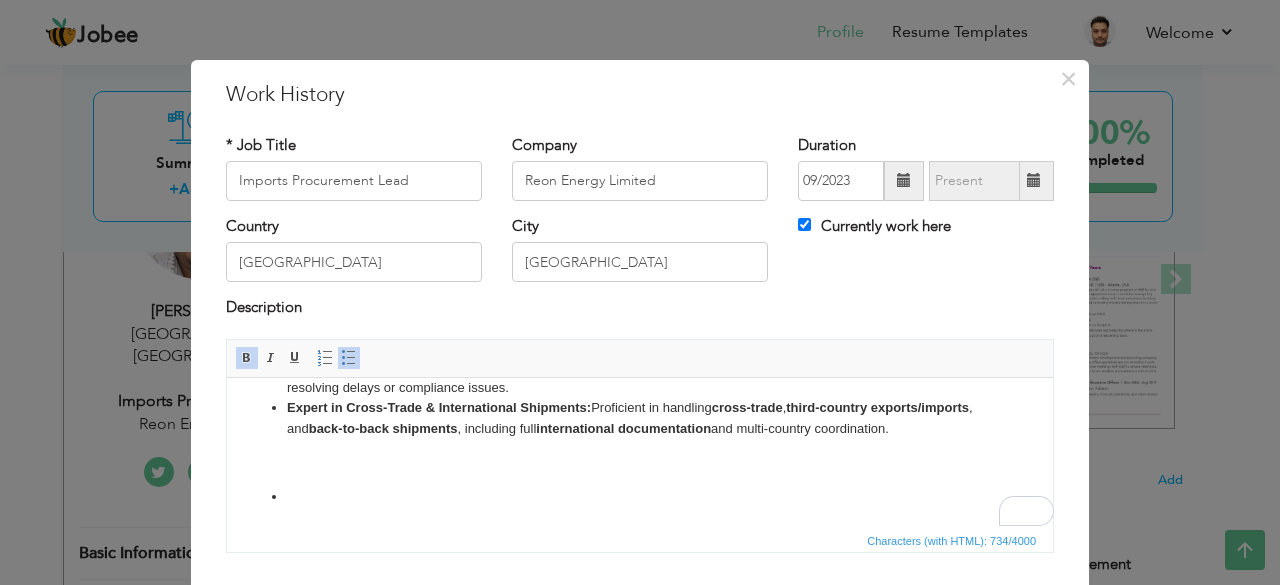 click on "Imports & Customs Clearance Expertise:  In-depth knowledge of  customs laws ,  duty benefits ,  SROs , and  bonded/temporary imports . Ensured  on-time clearance  by coordinating with agents, managing  FOC shipments , and resolving delays or compliance issues. Expert in Cross-Trade & International Shipments:  Proficient in handling  cross-trade ,  third-country exports/imports , and  back-to-back shipments , including full  international documentation  and multi-country coordination." at bounding box center (640, 421) 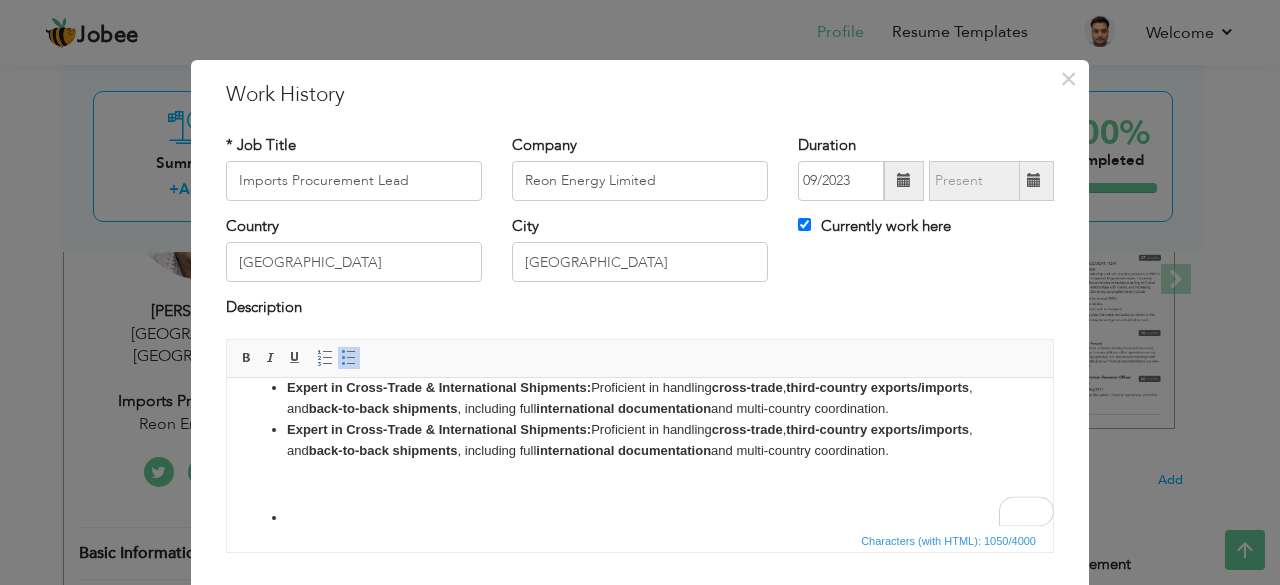 scroll, scrollTop: 21, scrollLeft: 0, axis: vertical 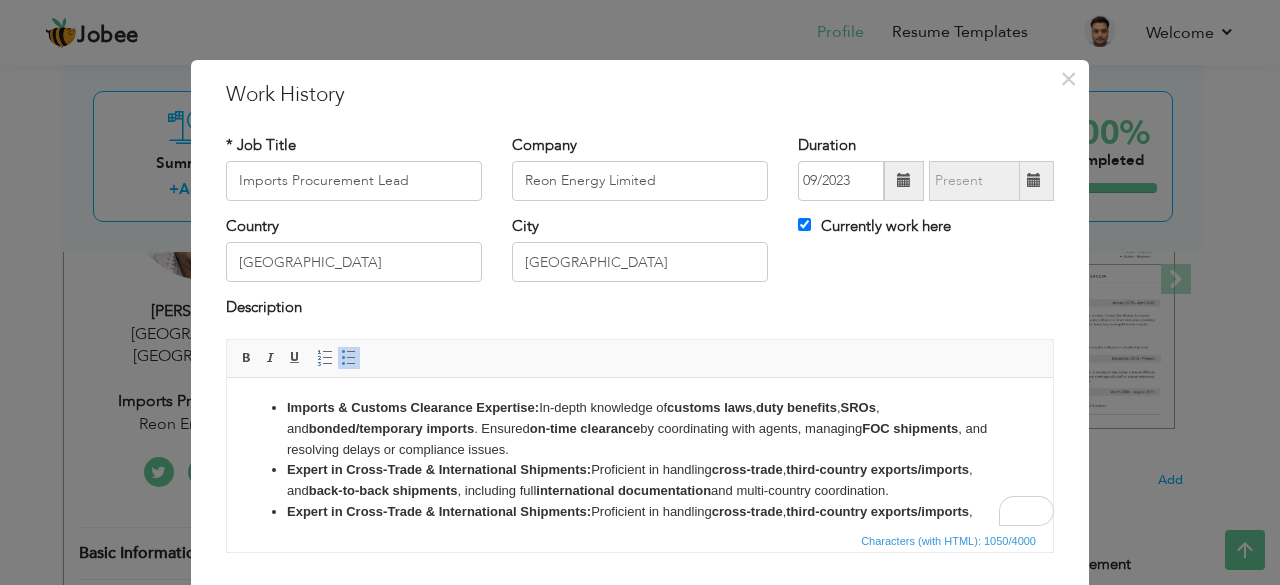 click on "third-country exports/imports" at bounding box center [877, 468] 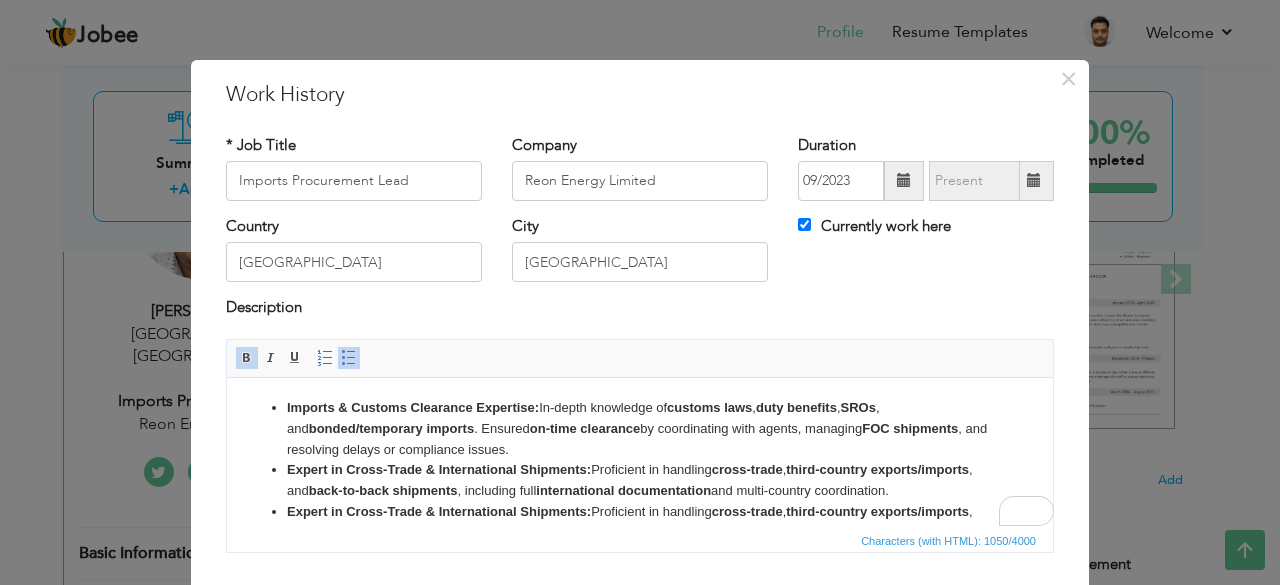 click on "Imports & Customs Clearance Expertise:  In-depth knowledge of  customs laws ,  duty benefits ,  SROs , and  bonded/temporary imports . Ensured  on-time clearance  by coordinating with agents, managing  FOC shipments , and resolving delays or compliance issues. Expert in Cross-Trade & International Shipments:  Proficient in handling  cross-trade ,  third-country exports/imports , and  back-to-back shipments , including full  international documentation  and multi-country coordination. Expert in Cross-Trade & International Shipments:  Proficient in handling  cross-trade ,  third-country exports/imports , and  back-to-back shipments , including full  international documentation  and multi-country coordination." at bounding box center (640, 470) 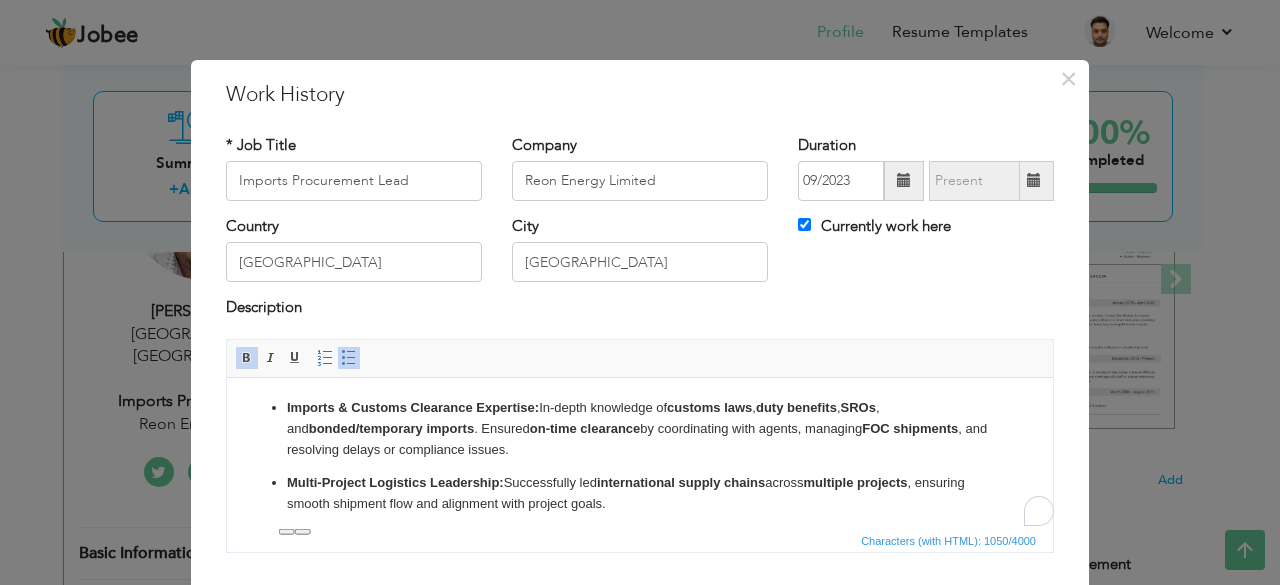 scroll, scrollTop: 38, scrollLeft: 0, axis: vertical 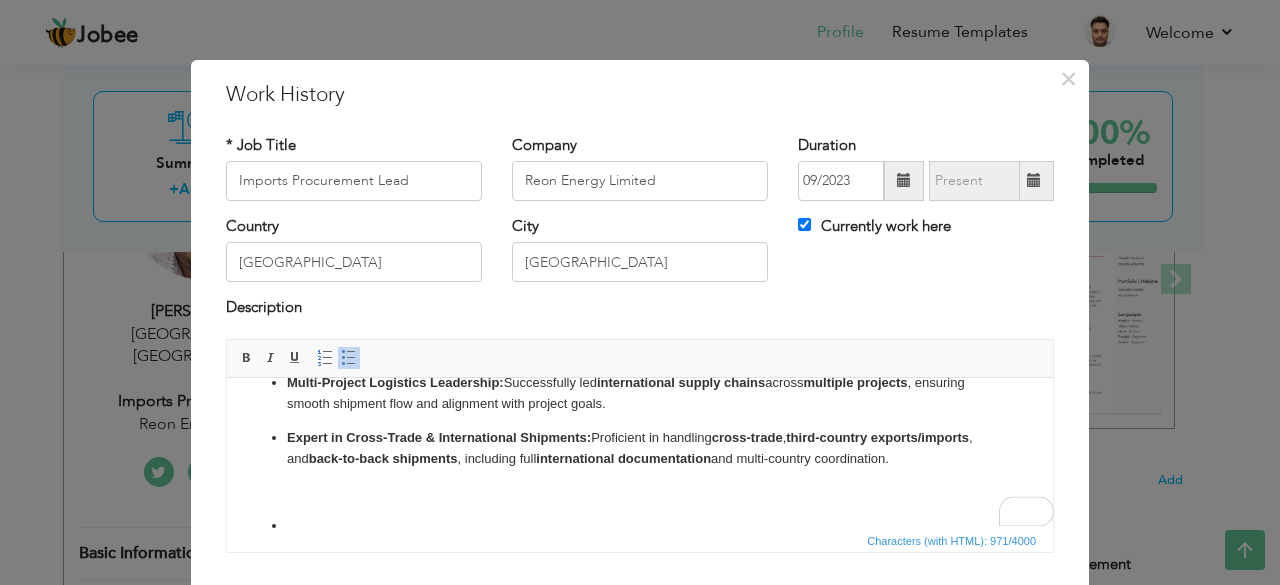 click on "Imports & Customs Clearance Expertise:  In-depth knowledge of  customs laws ,  duty benefits ,  SROs , and  bonded/temporary imports . Ensured  on-time clearance  by coordinating with agents, managing  FOC shipments , and resolving delays or compliance issues. Multi-Project Logistics Leadership:  Successfully led  international supply chains  across  multiple projects , ensuring smooth shipment flow and alignment with project goals. Expert in Cross-Trade & International Shipments:  Proficient in handling  cross-trade ,  third-country exports/imports , and  back-to-back shipments , including full  international documentation  and multi-country coordination." at bounding box center [640, 416] 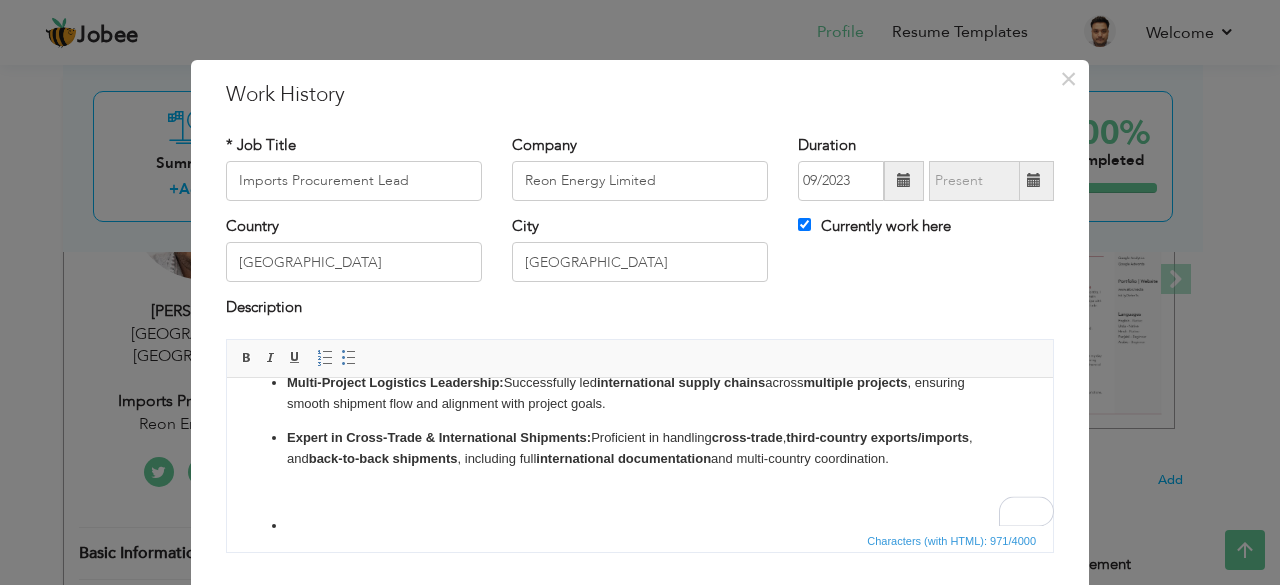 click on "Expert in Cross-Trade & International Shipments:  Proficient in handling  cross-trade ,  third-country exports/imports , and  back-to-back shipments , including full  international documentation  and multi-country coordination." at bounding box center (640, 448) 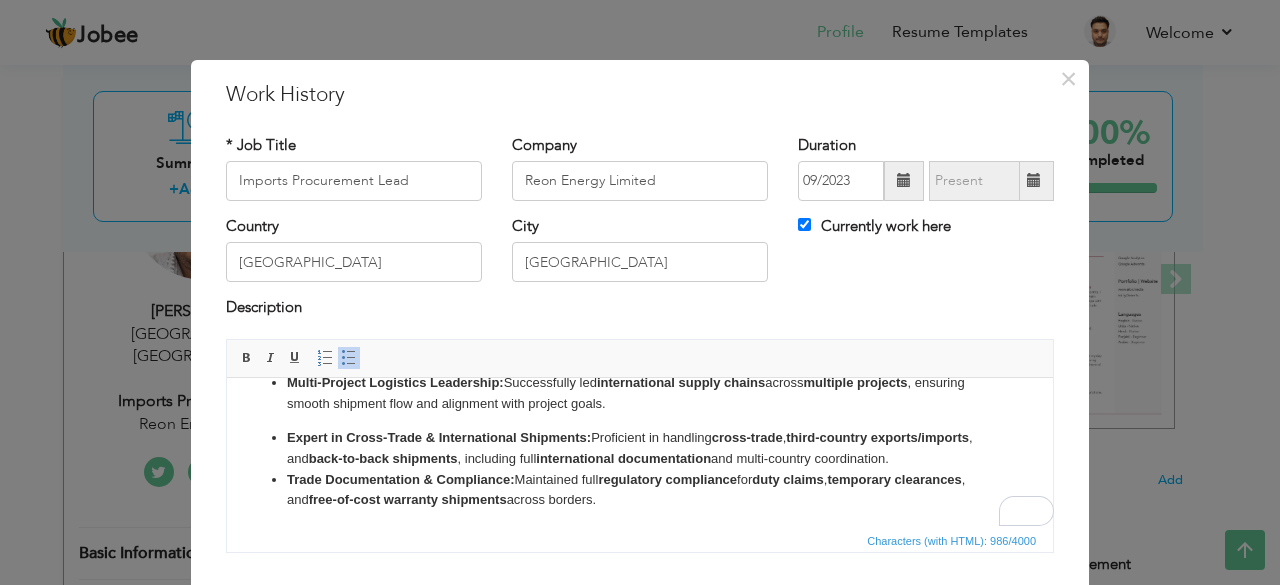 scroll, scrollTop: 100, scrollLeft: 0, axis: vertical 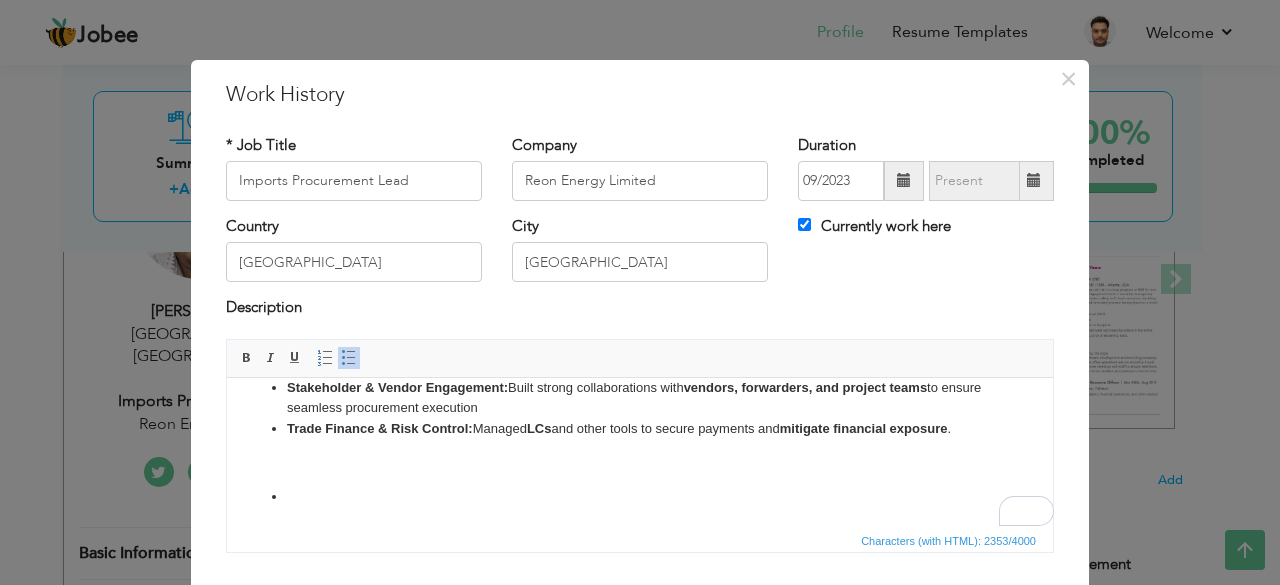 click on "Imports & Customs Clearance Expertise:  In-depth knowledge of  customs laws ,  duty benefits ,  SROs , and  bonded/temporary imports . Ensured  on-time clearance  by coordinating with agents, managing  FOC shipments , and resolving delays or compliance issues. Multi-Project Logistics Leadership:  Successfully led  international supply chains  across  multiple projects , ensuring smooth shipment flow and alignment with project goals. Expert in Cross-Trade & International Shipments:  Proficient in handling  cross-trade ,  third-country exports/imports , and  back-to-back shipments , including full  international documentation  and multi-country coordination. Trade Documentation & Compliance:  Maintained full  regulatory compliance  for  duty claims ,  temporary clearances , and  free-of-cost warranty shipments  across borders. Procurement Team Leadership:  Managed an import procurement portfolio of  PKR 5,000 million+ annually , leading a high-performing team. Strategic Sourcing & Category Buying: [MEDICAL_DATA] items ." at bounding box center (640, 252) 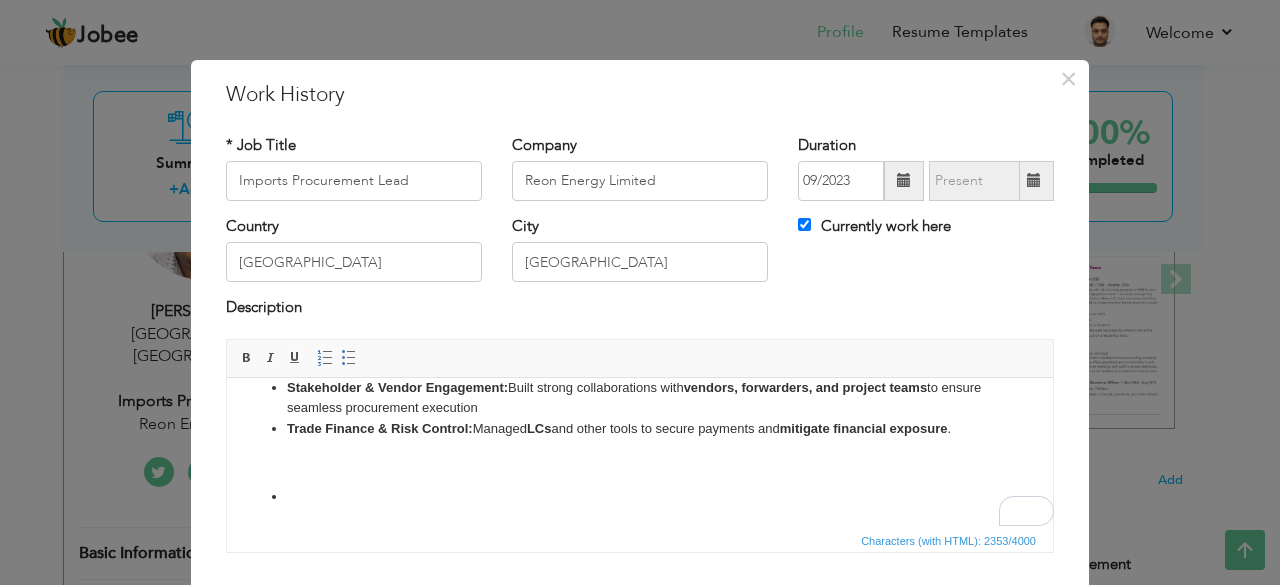 click on "Trade Finance & Risk Control:  Managed  LCs  and other tools to secure payments and  mitigate financial exposure ." at bounding box center [640, 428] 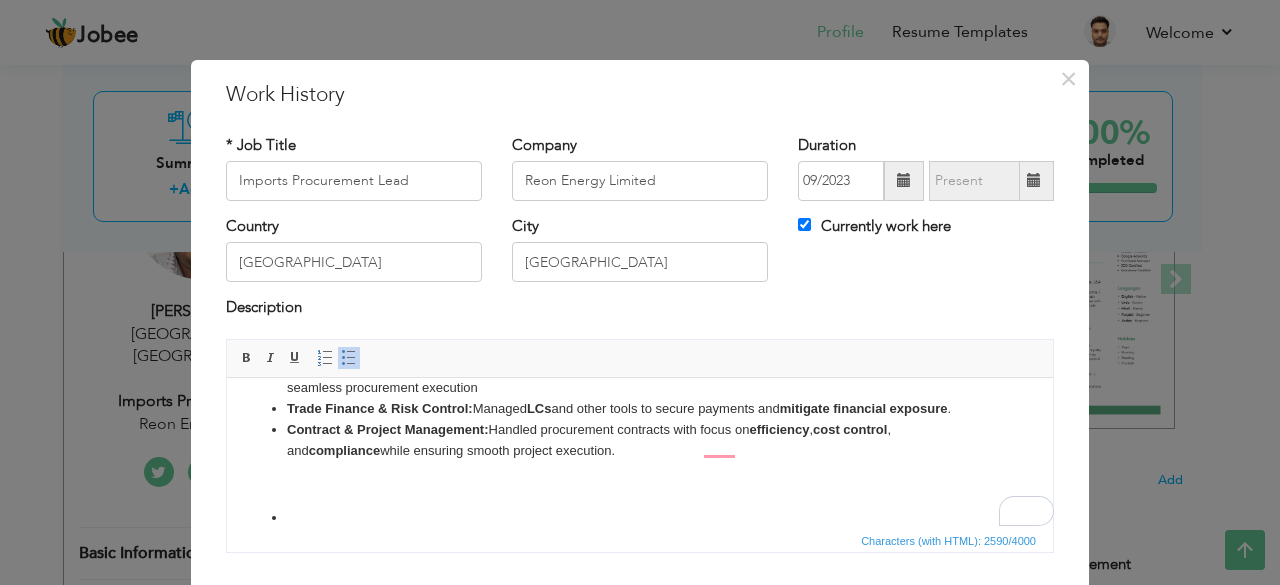 drag, startPoint x: 443, startPoint y: 489, endPoint x: 459, endPoint y: 491, distance: 16.124516 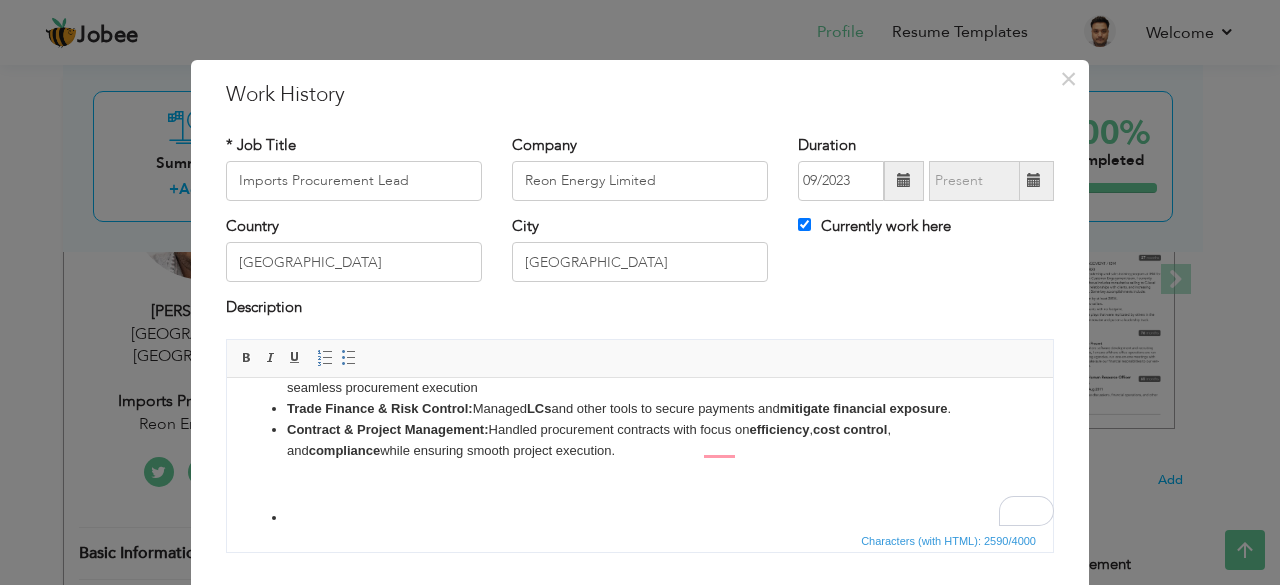 click on "Contract & Project Management:  Handled procurement contracts with focus on  efficiency ,  cost control , and  compliance  while ensuring smooth project execution." at bounding box center (640, 440) 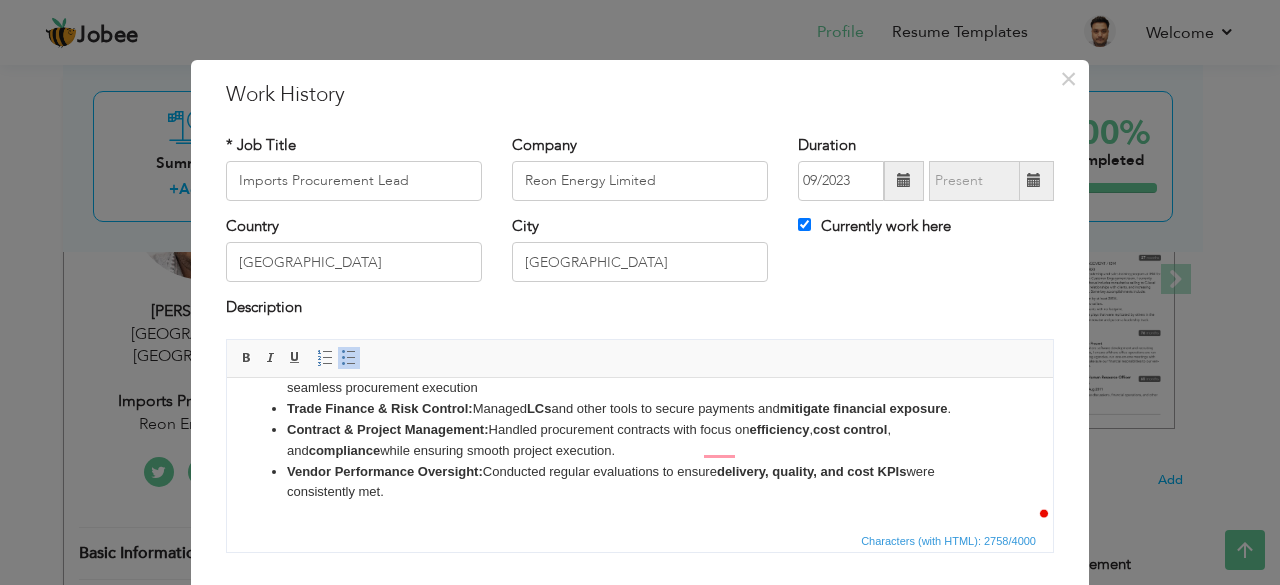 scroll, scrollTop: 476, scrollLeft: 0, axis: vertical 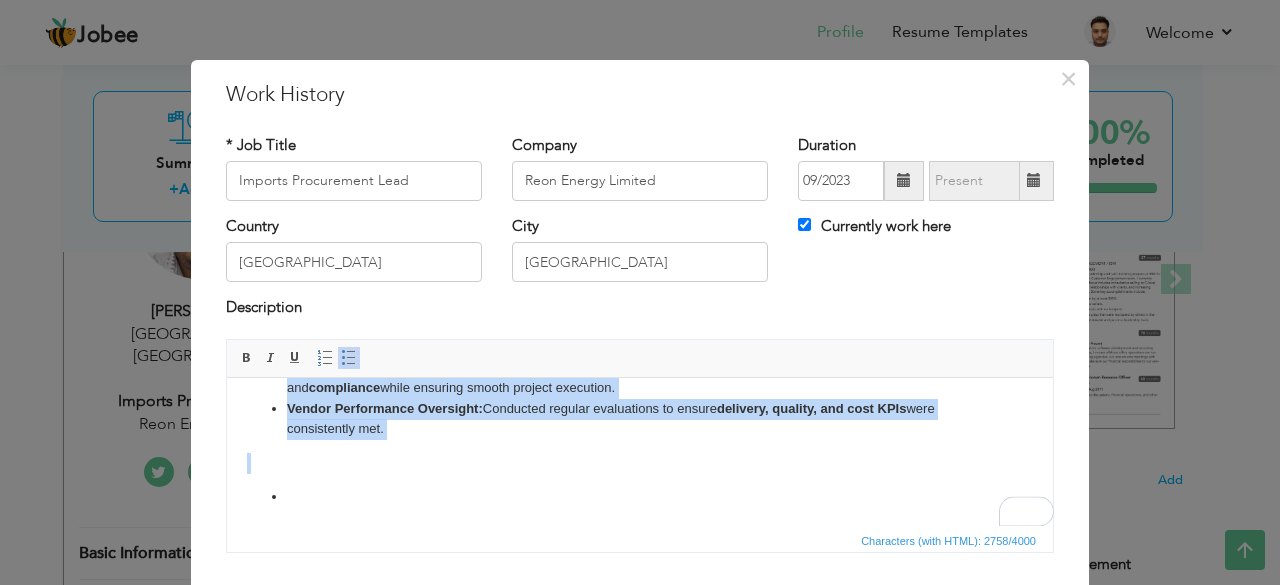 drag, startPoint x: 457, startPoint y: 463, endPoint x: 459, endPoint y: 497, distance: 34.058773 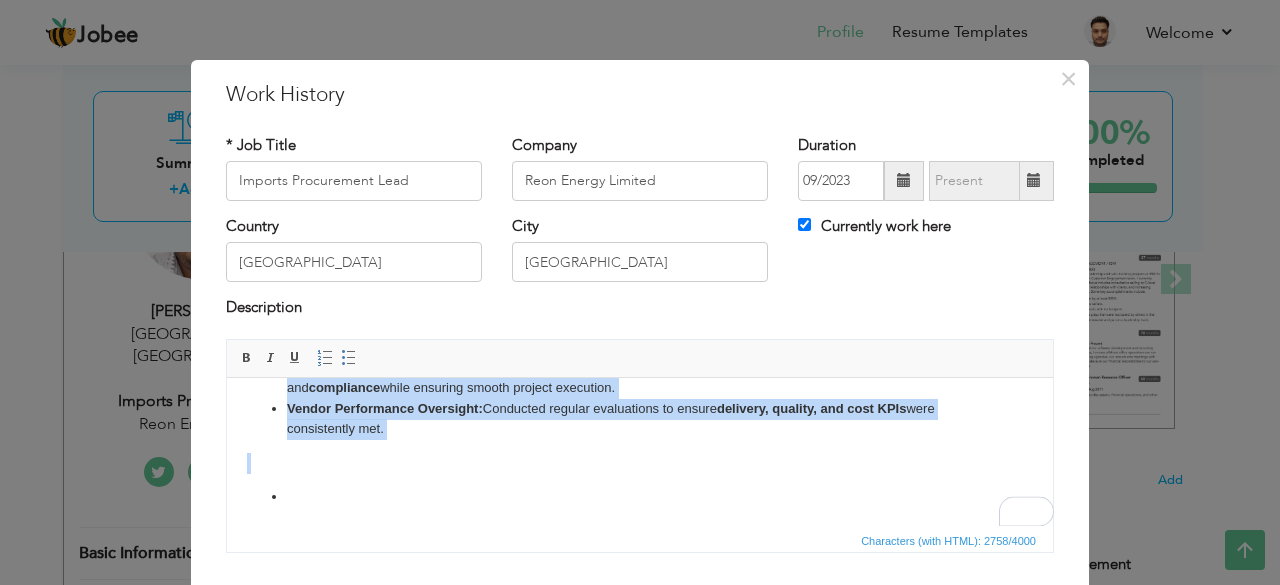 scroll, scrollTop: 469, scrollLeft: 0, axis: vertical 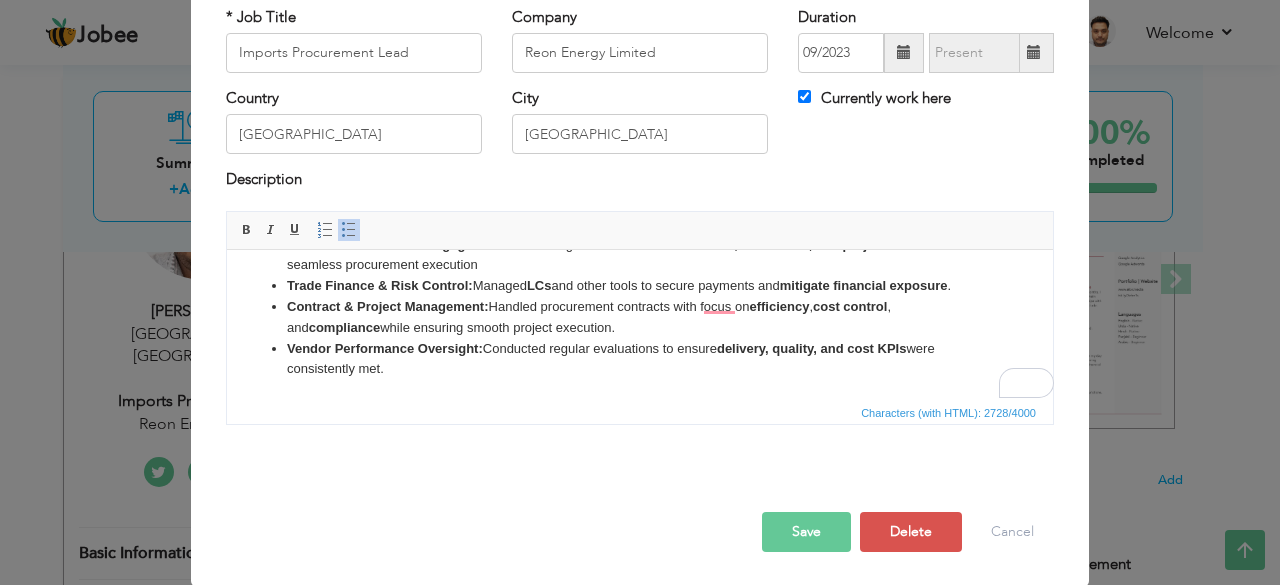click on "Save" at bounding box center [806, 532] 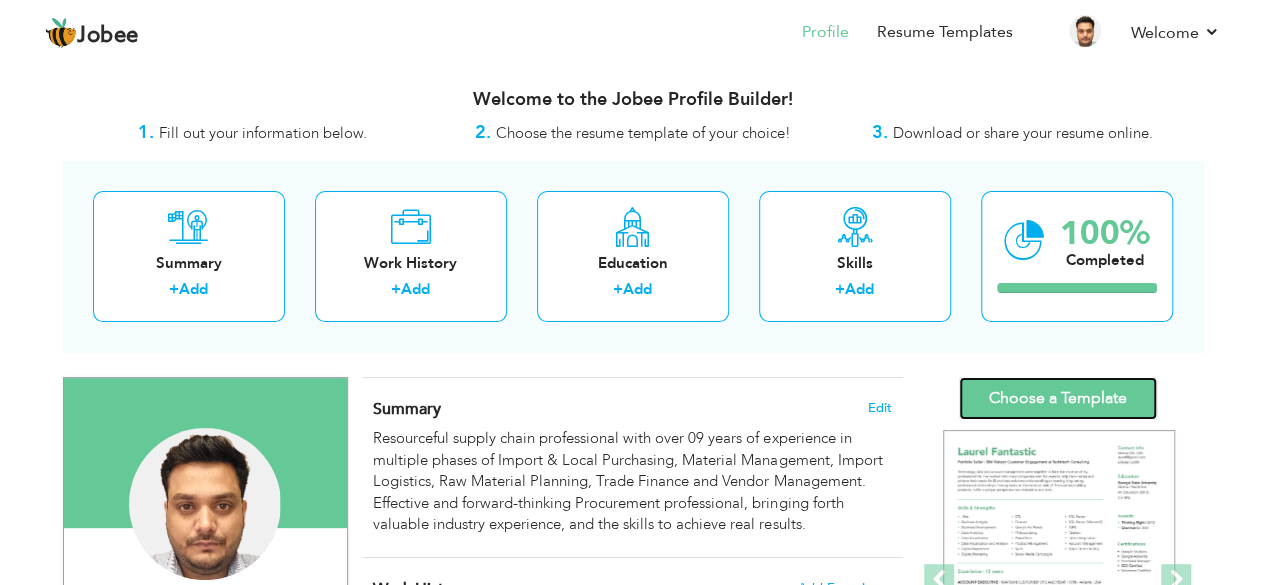 click on "Choose a Template" at bounding box center [1058, 398] 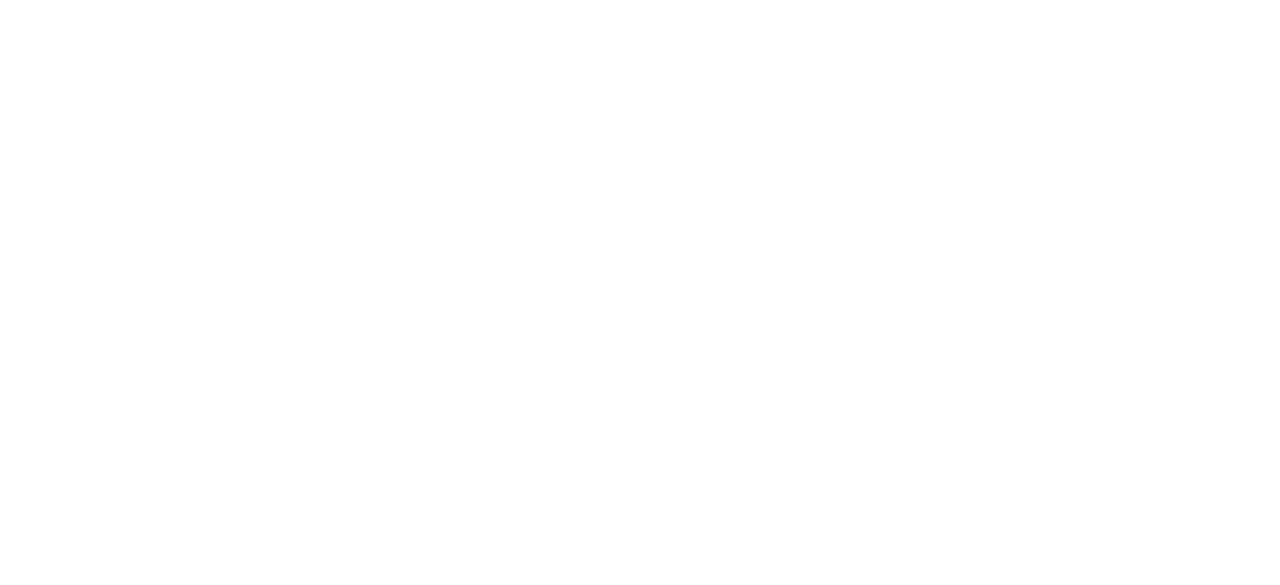 scroll, scrollTop: 0, scrollLeft: 0, axis: both 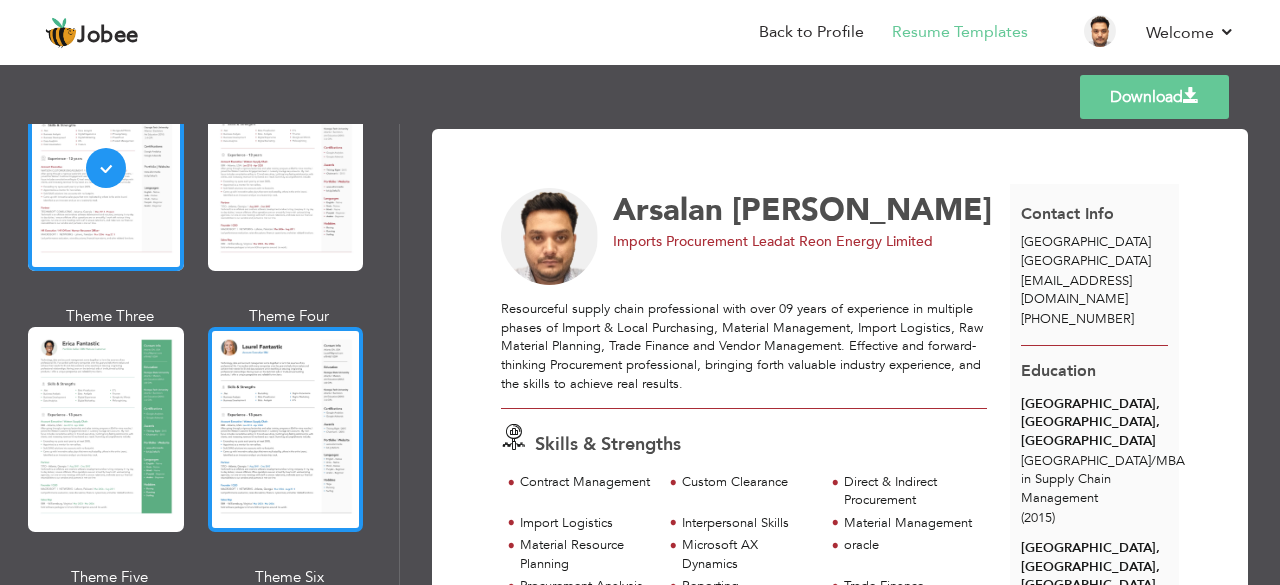 click at bounding box center [286, 429] 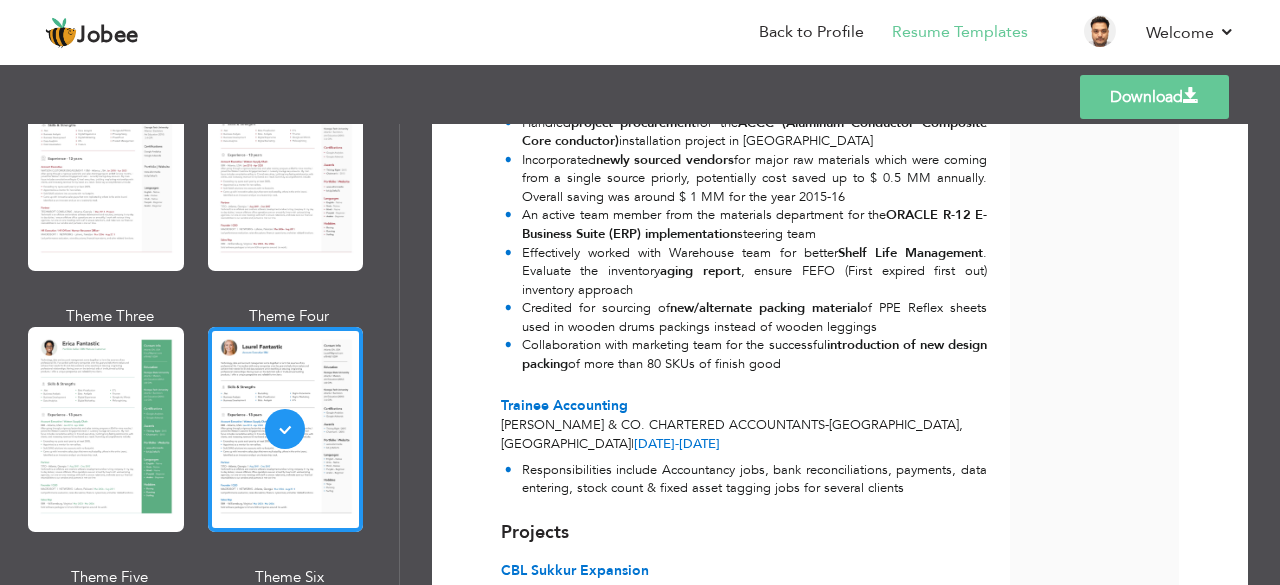 scroll, scrollTop: 2808, scrollLeft: 0, axis: vertical 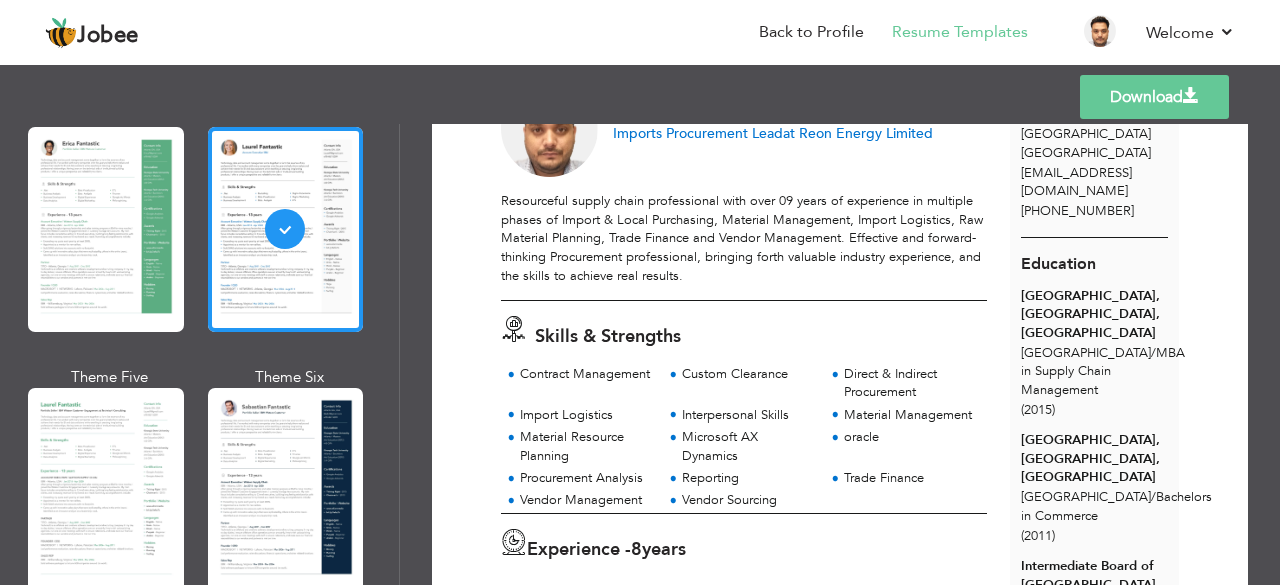 click on "Download" at bounding box center [1154, 97] 